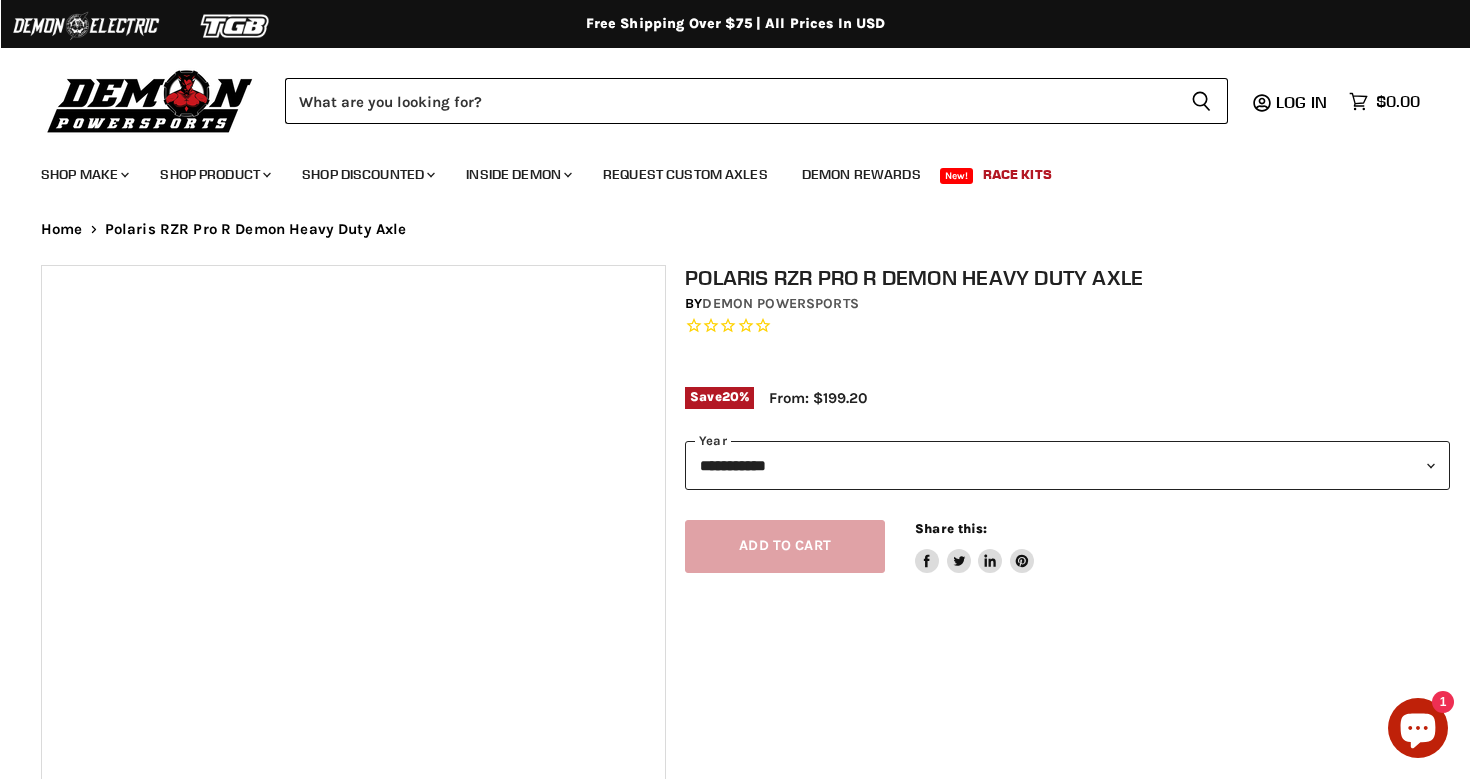 scroll, scrollTop: 0, scrollLeft: 0, axis: both 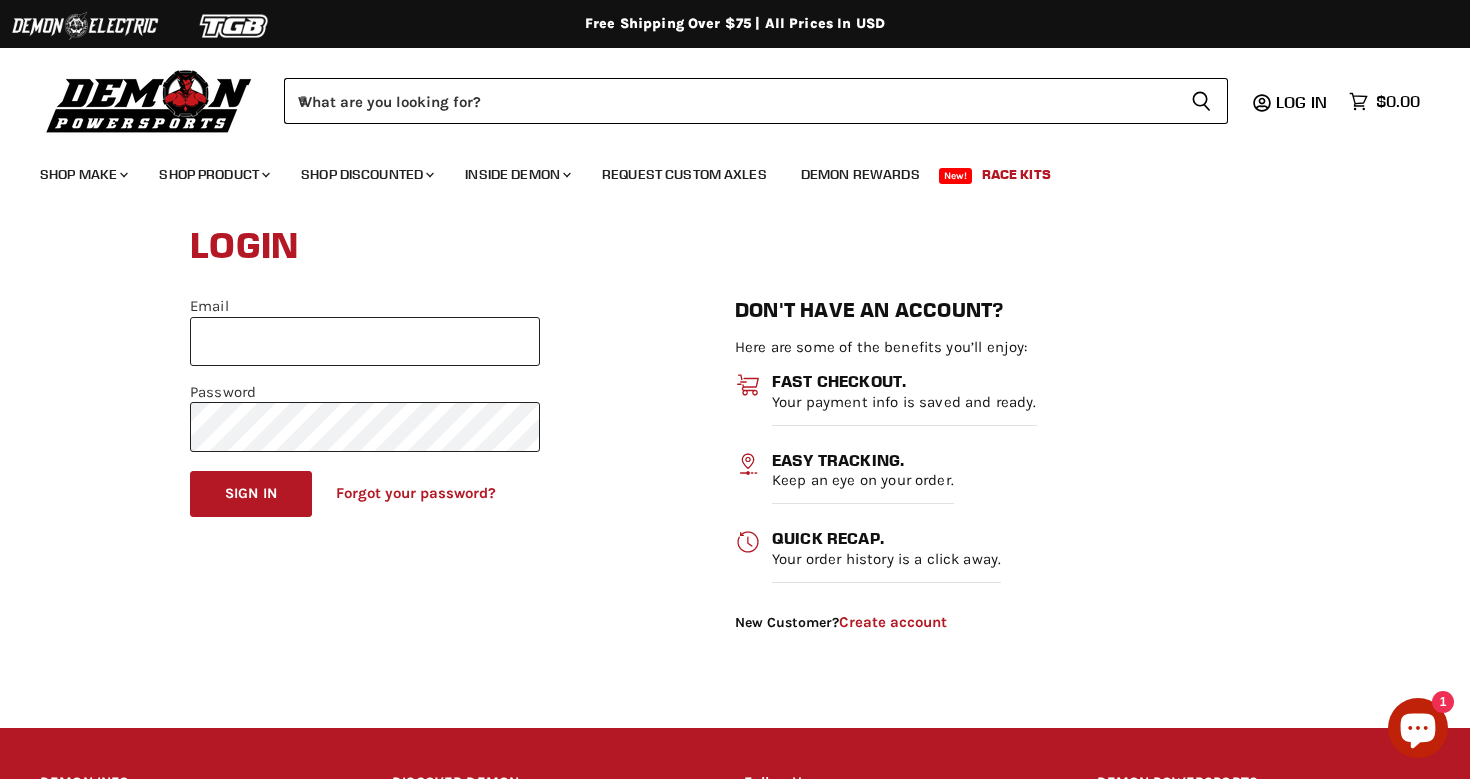 click on "Create account" at bounding box center [893, 622] 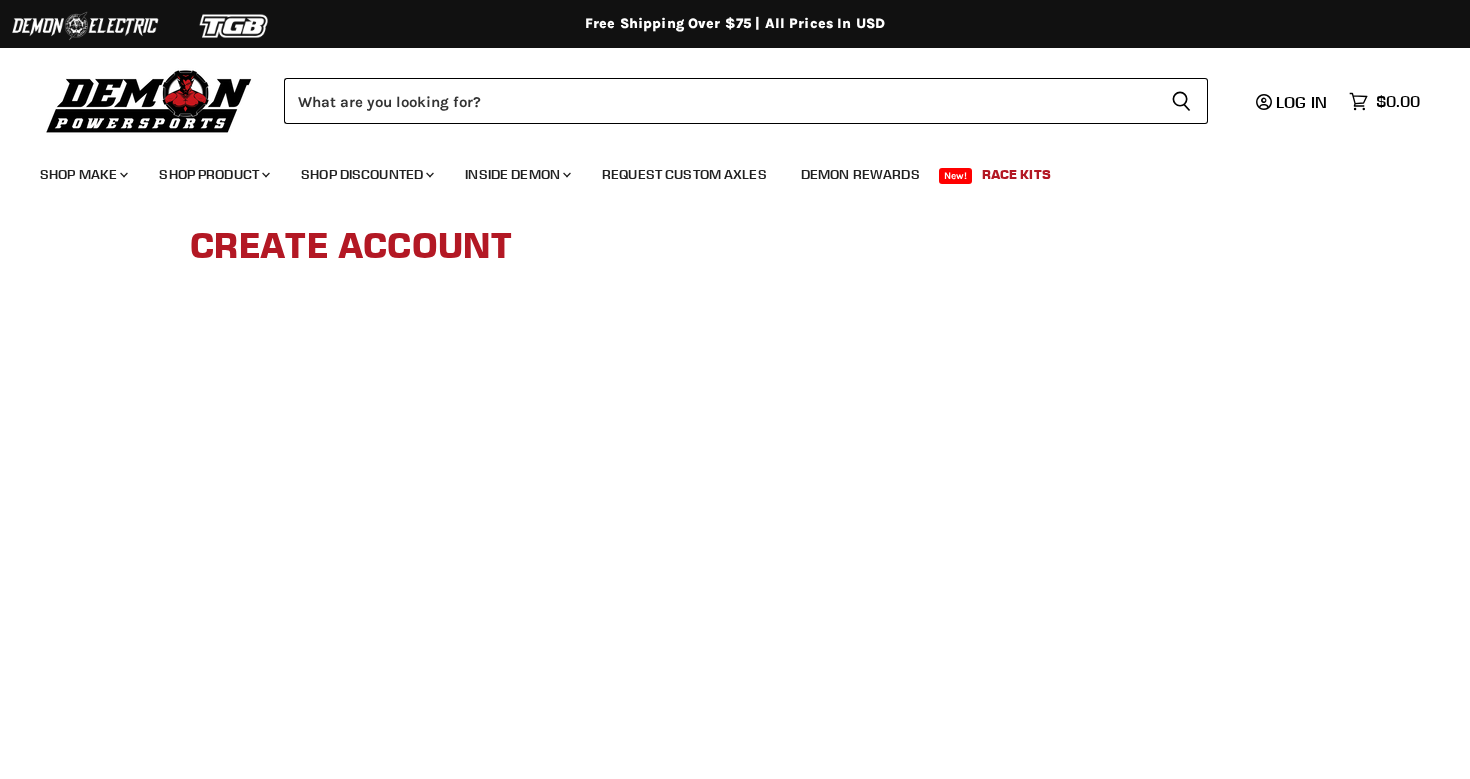 scroll, scrollTop: 0, scrollLeft: 0, axis: both 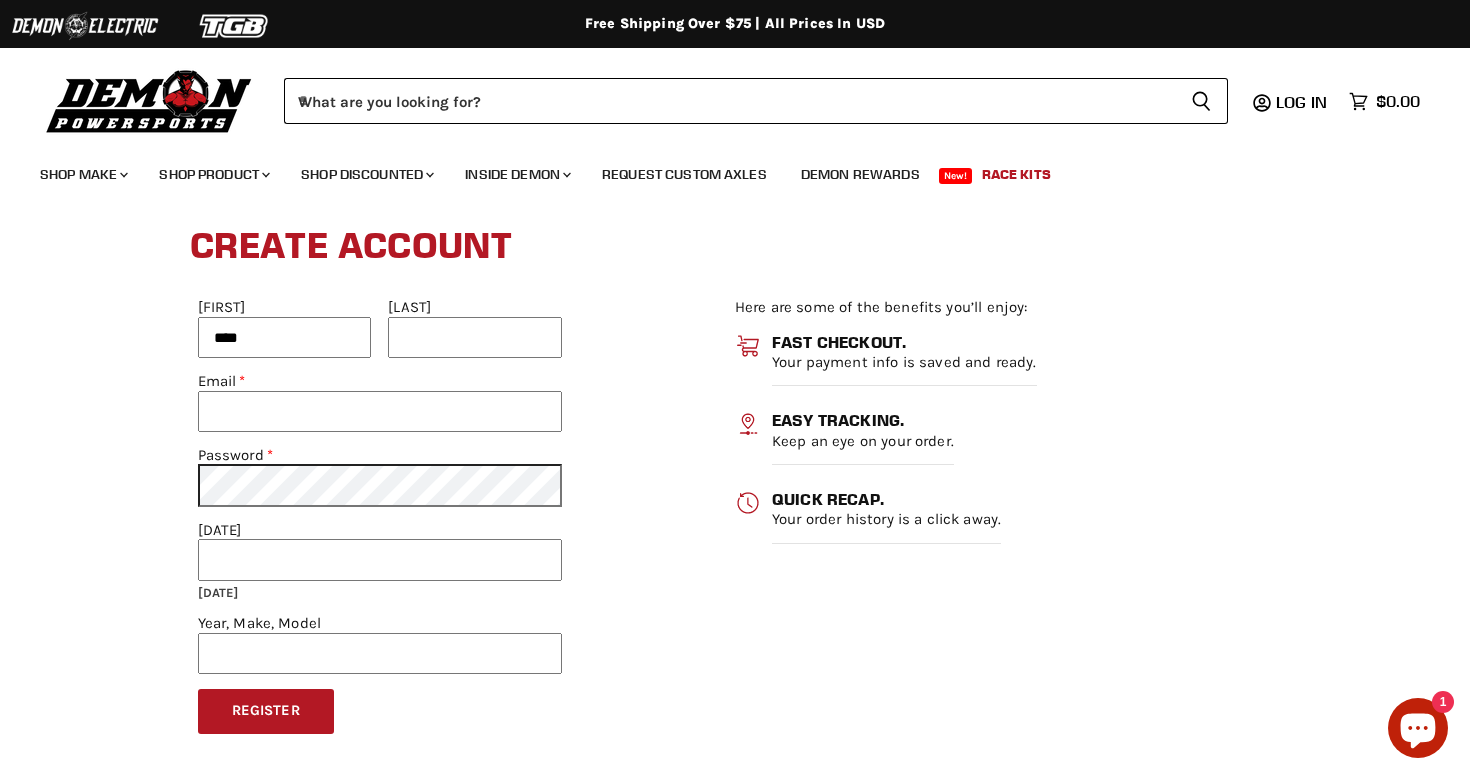 type on "****" 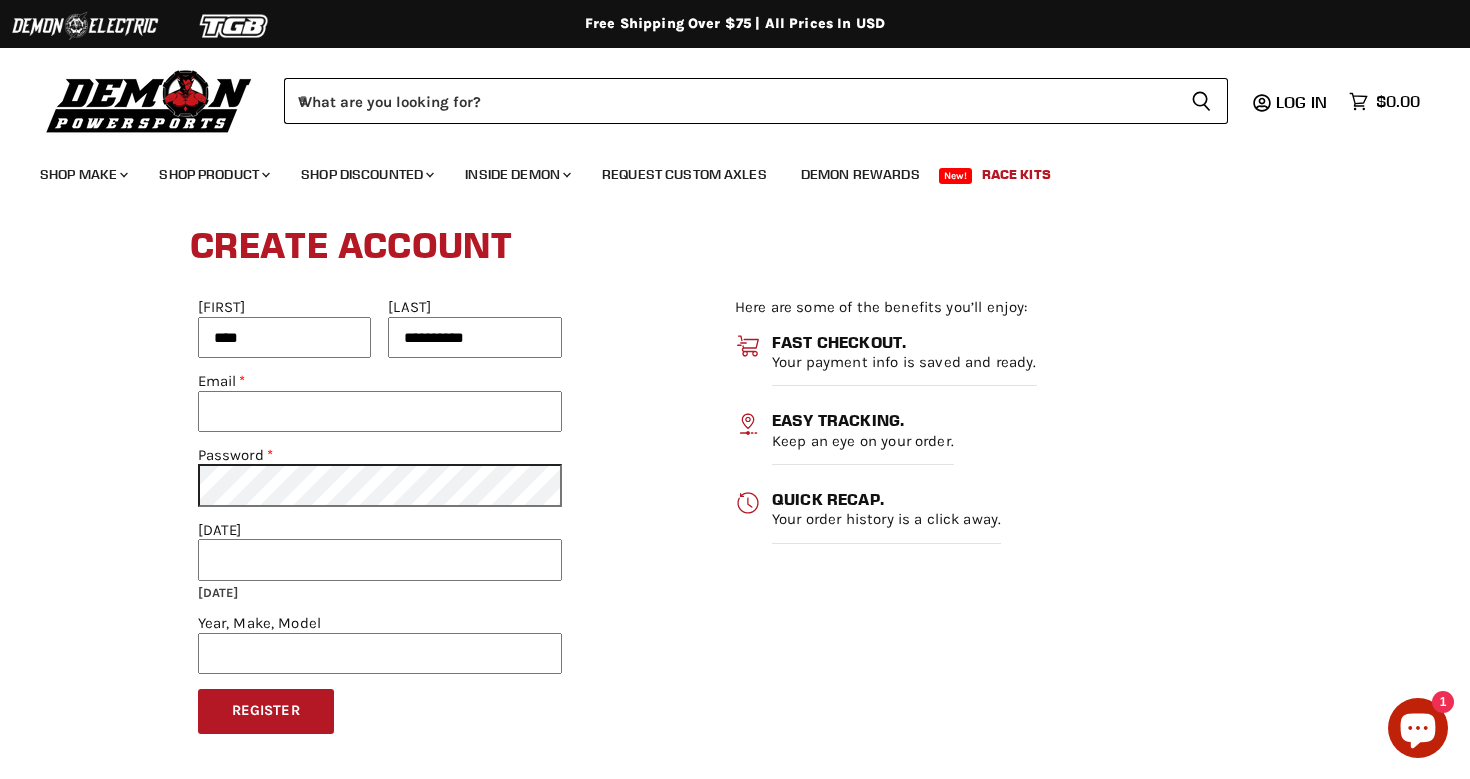 type on "**********" 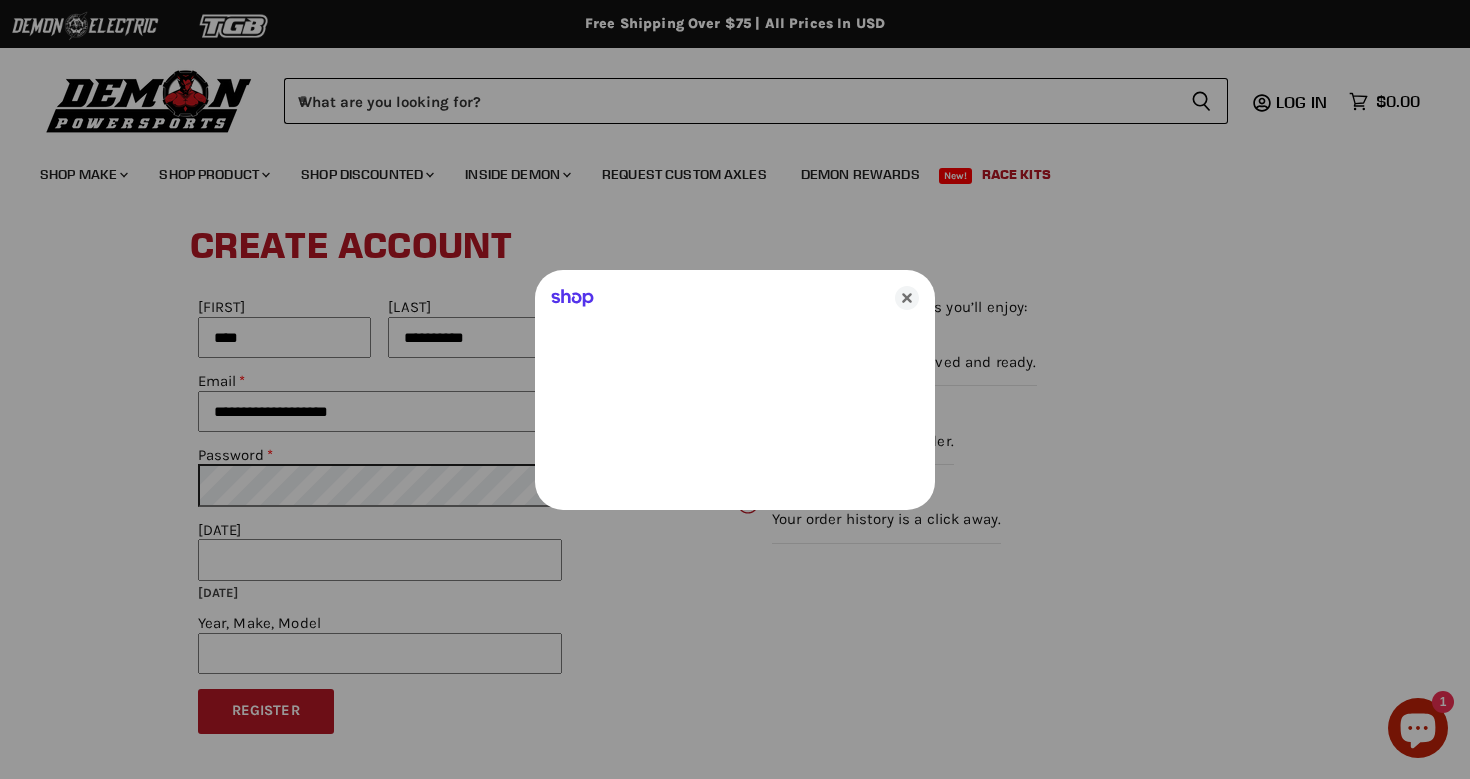 type on "**********" 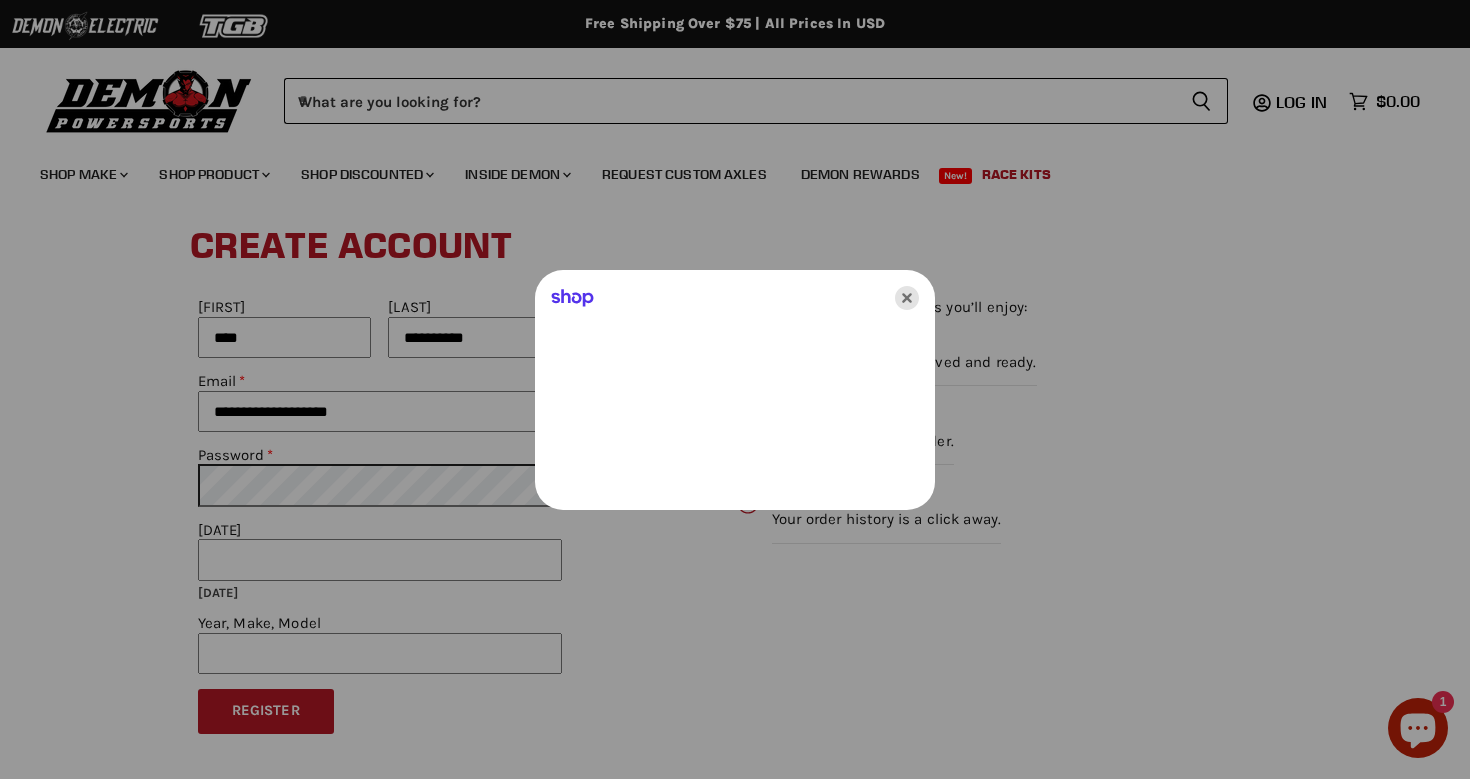 click 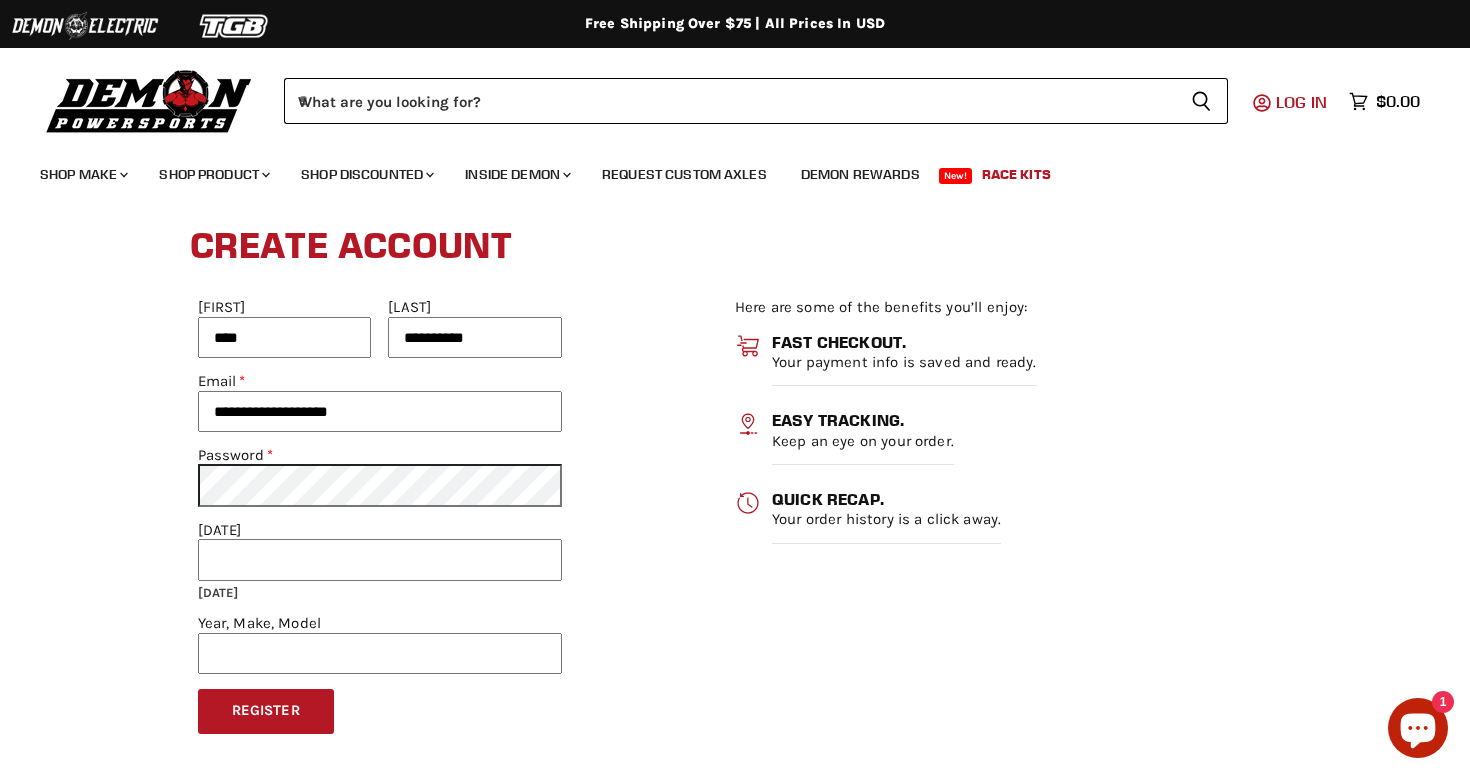 click on "Log in" at bounding box center [1301, 102] 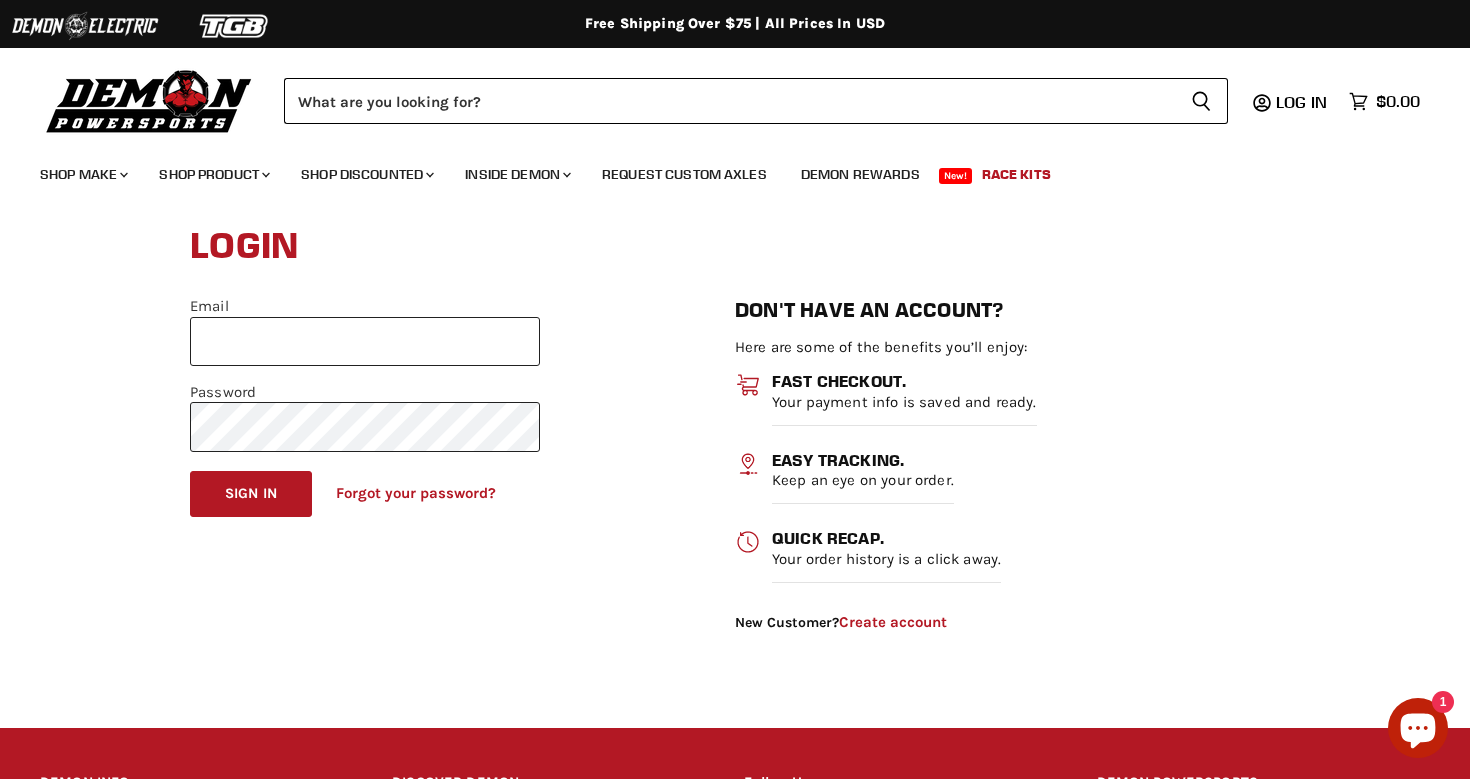 scroll, scrollTop: 0, scrollLeft: 0, axis: both 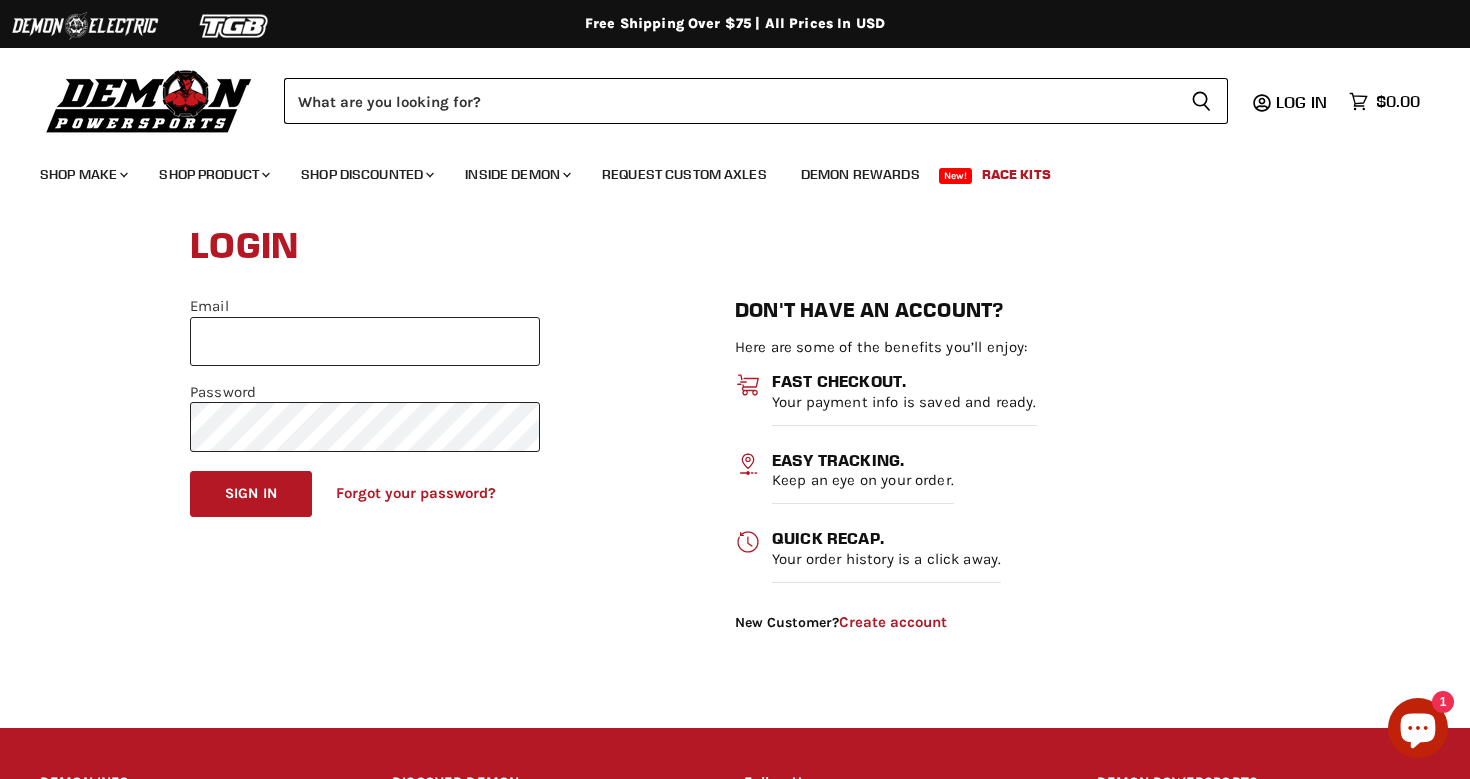 click on "Email" at bounding box center [365, 341] 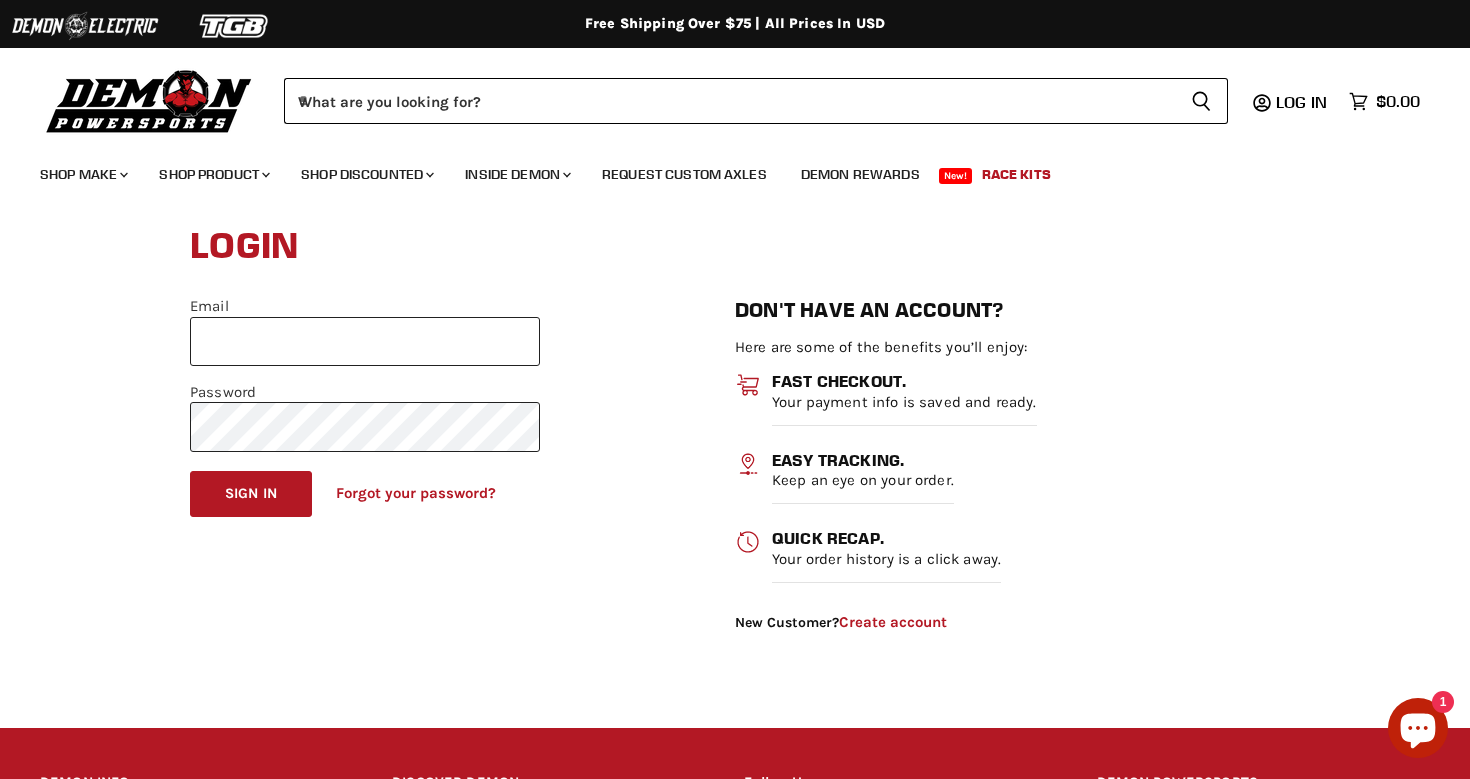 scroll, scrollTop: 0, scrollLeft: 0, axis: both 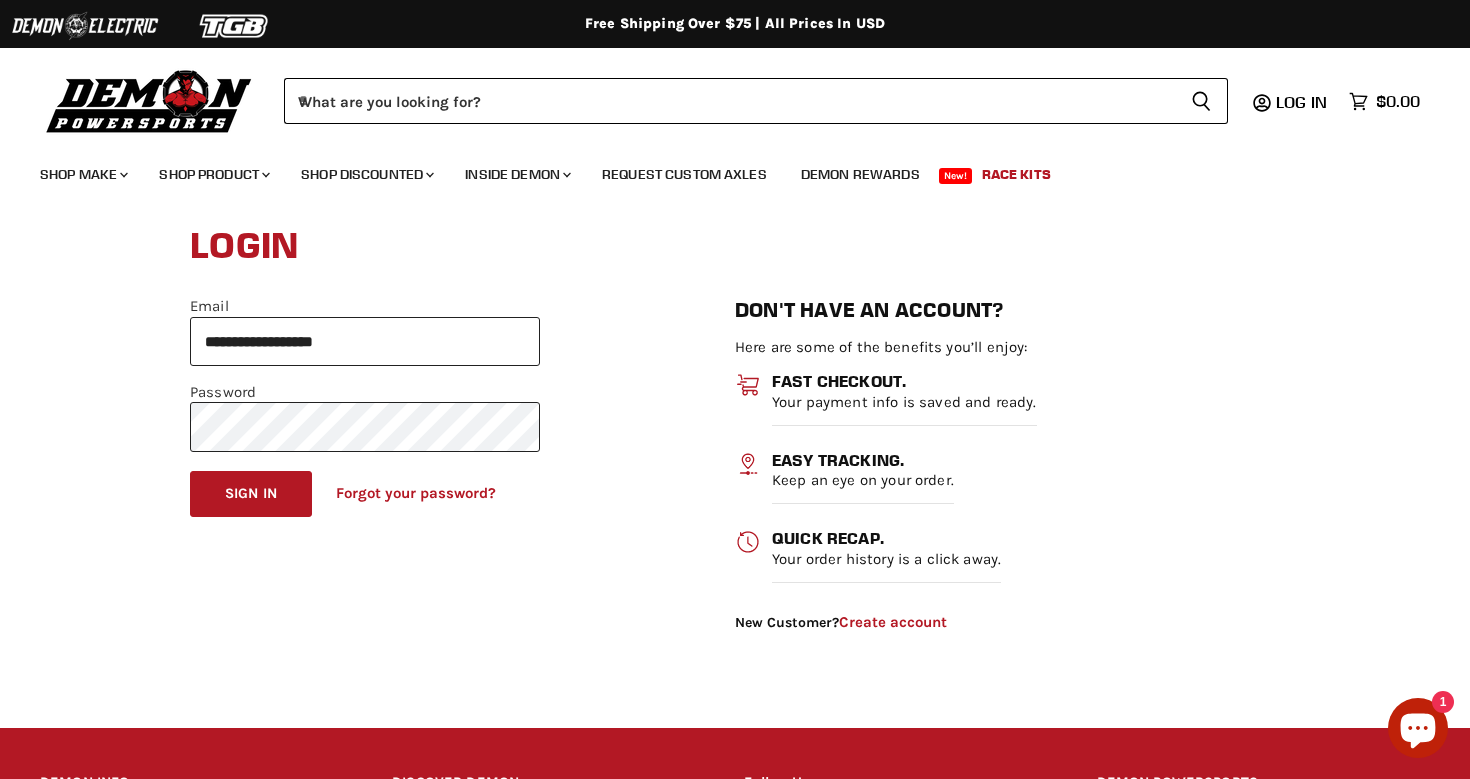 type on "**********" 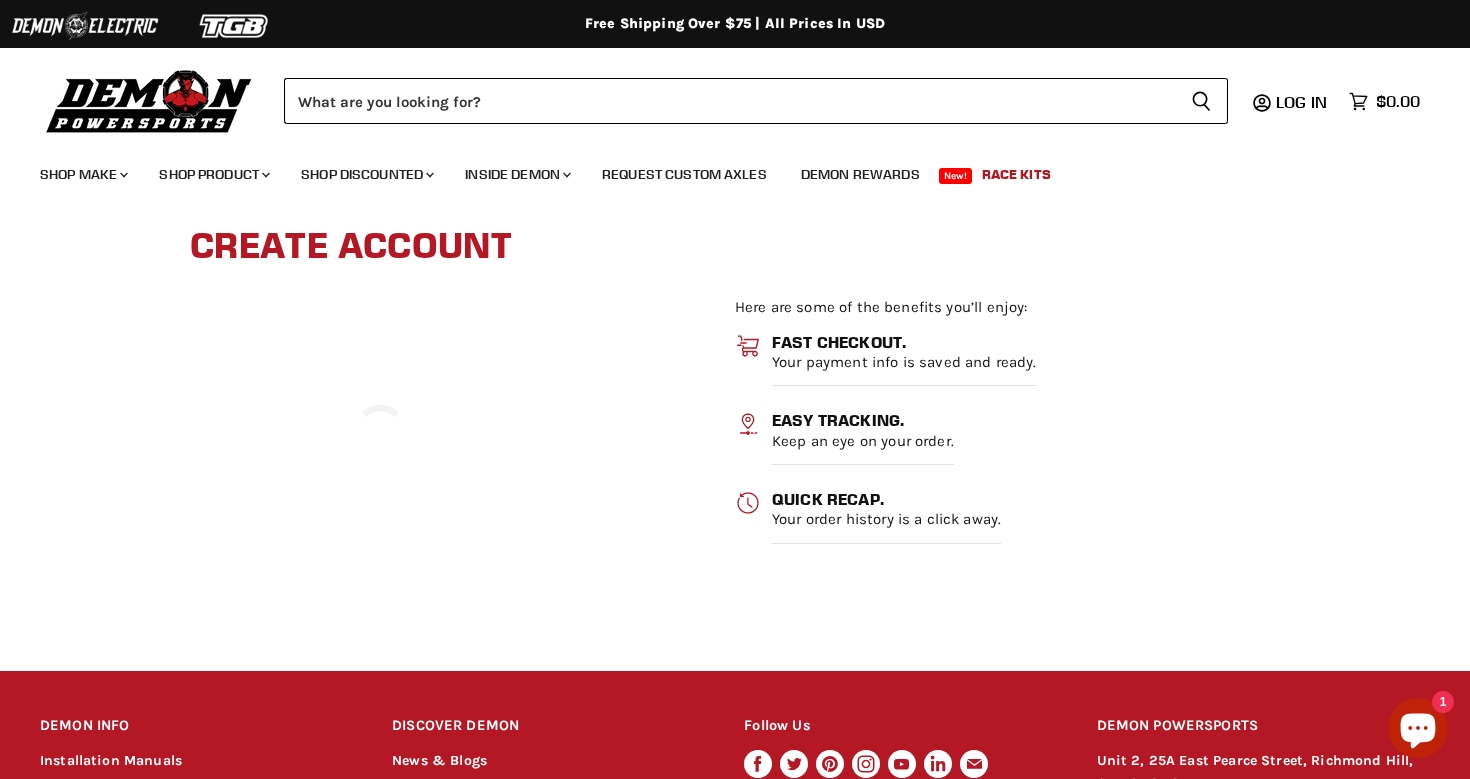 scroll, scrollTop: 0, scrollLeft: 0, axis: both 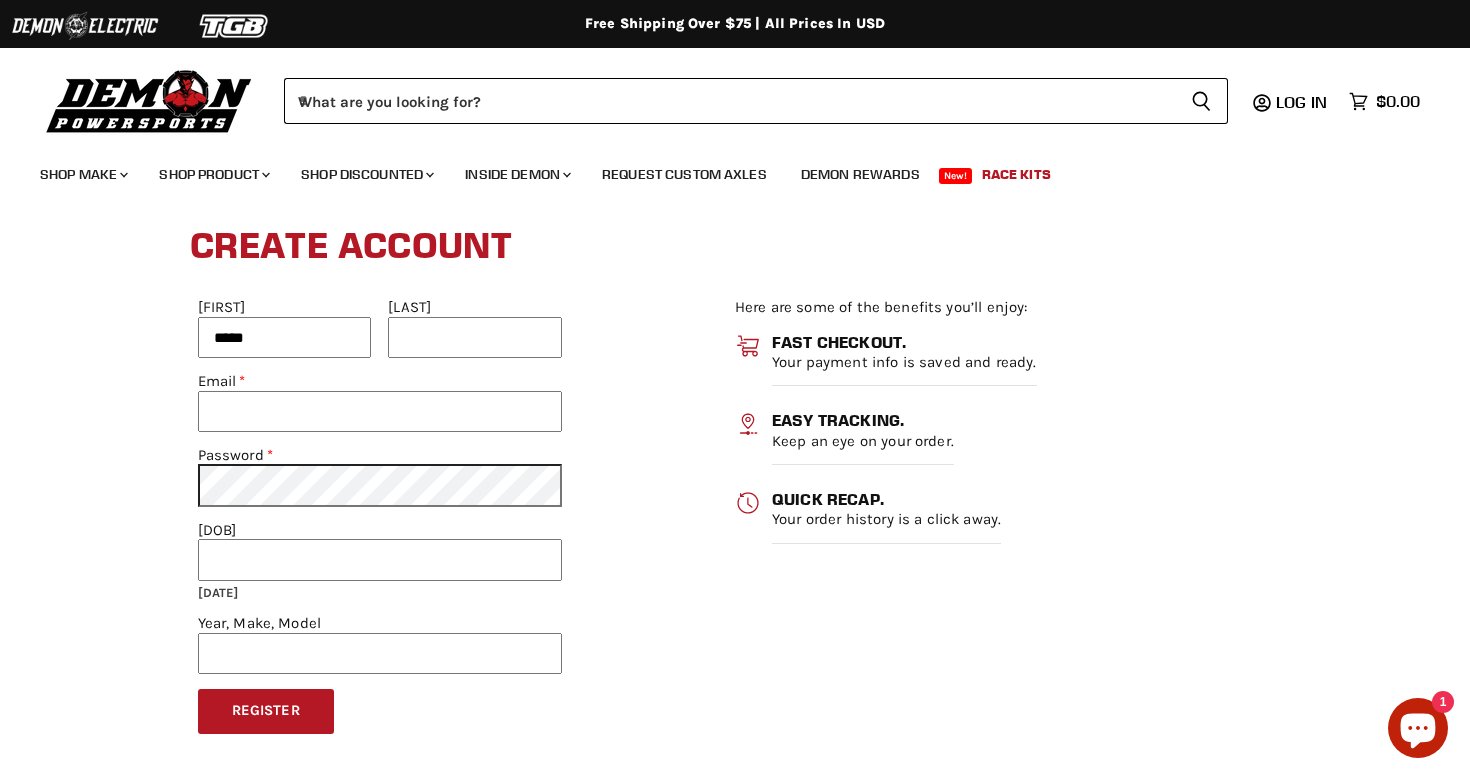 type on "****" 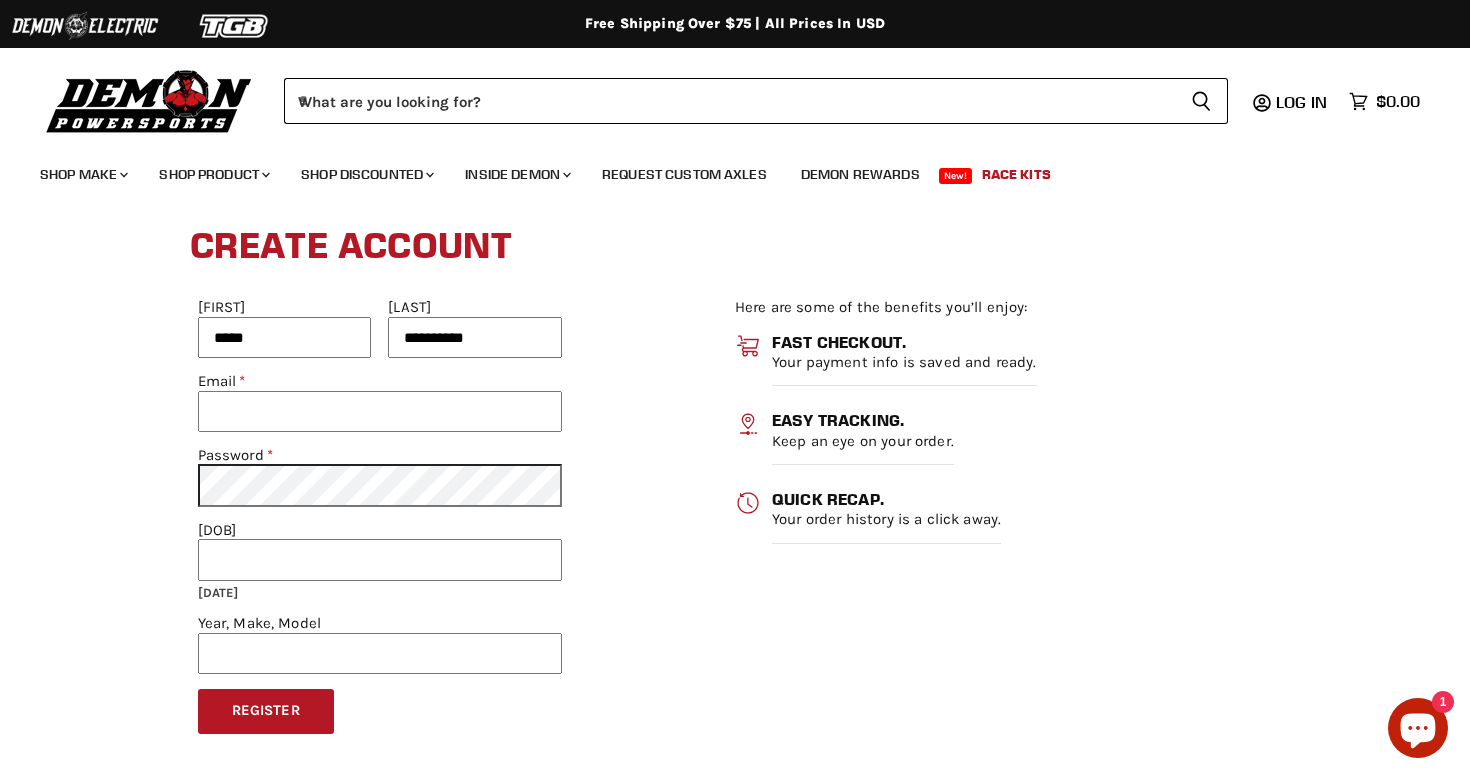 type on "**********" 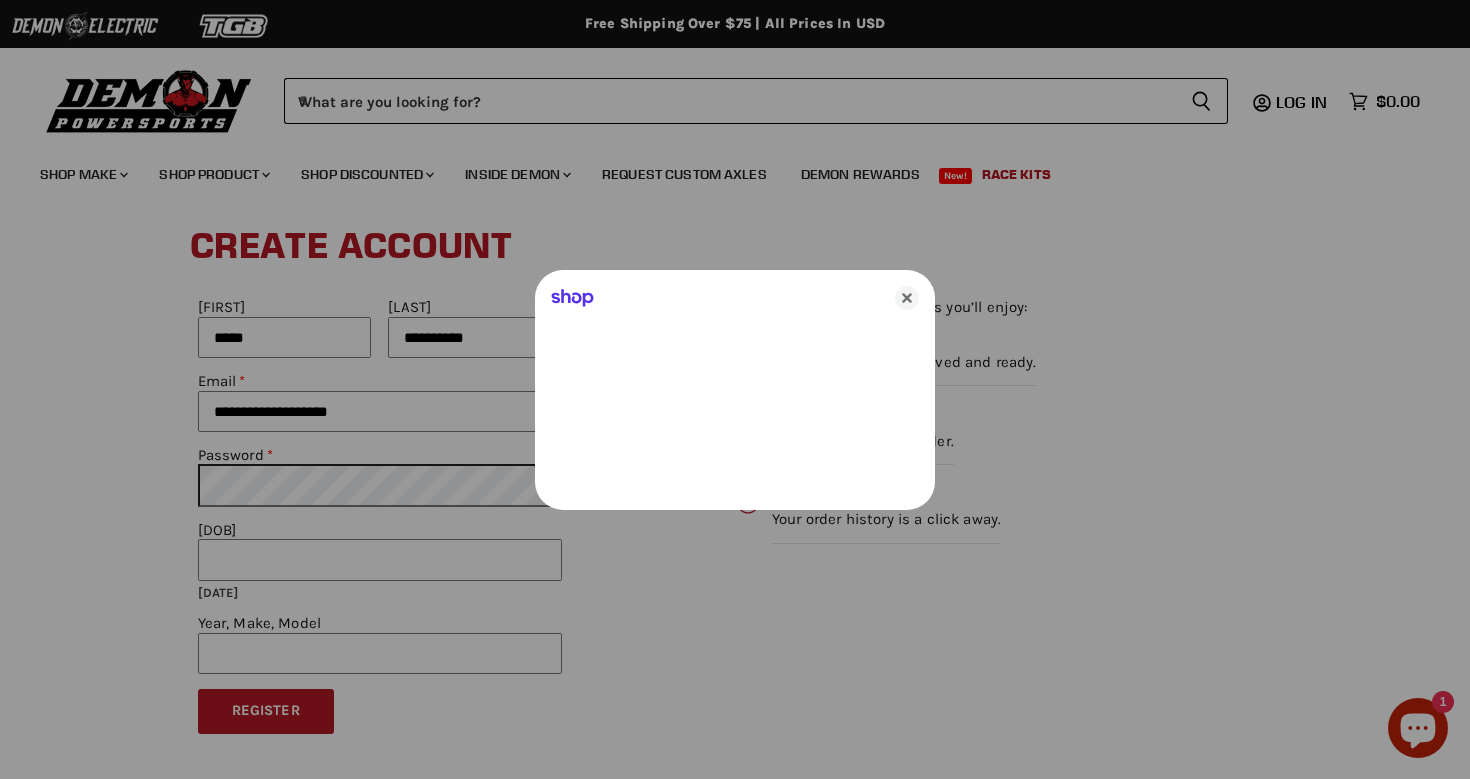 type on "**********" 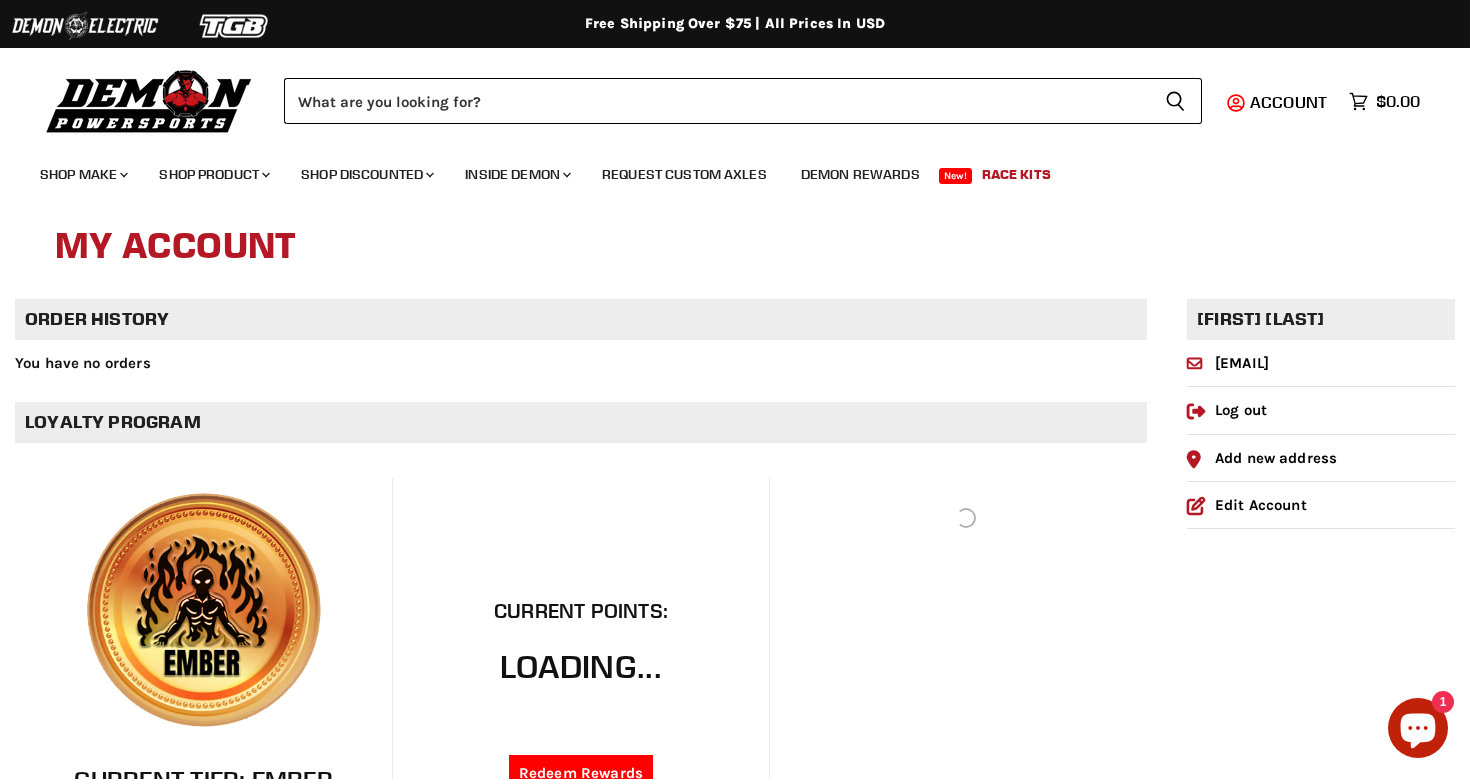 scroll, scrollTop: 0, scrollLeft: 0, axis: both 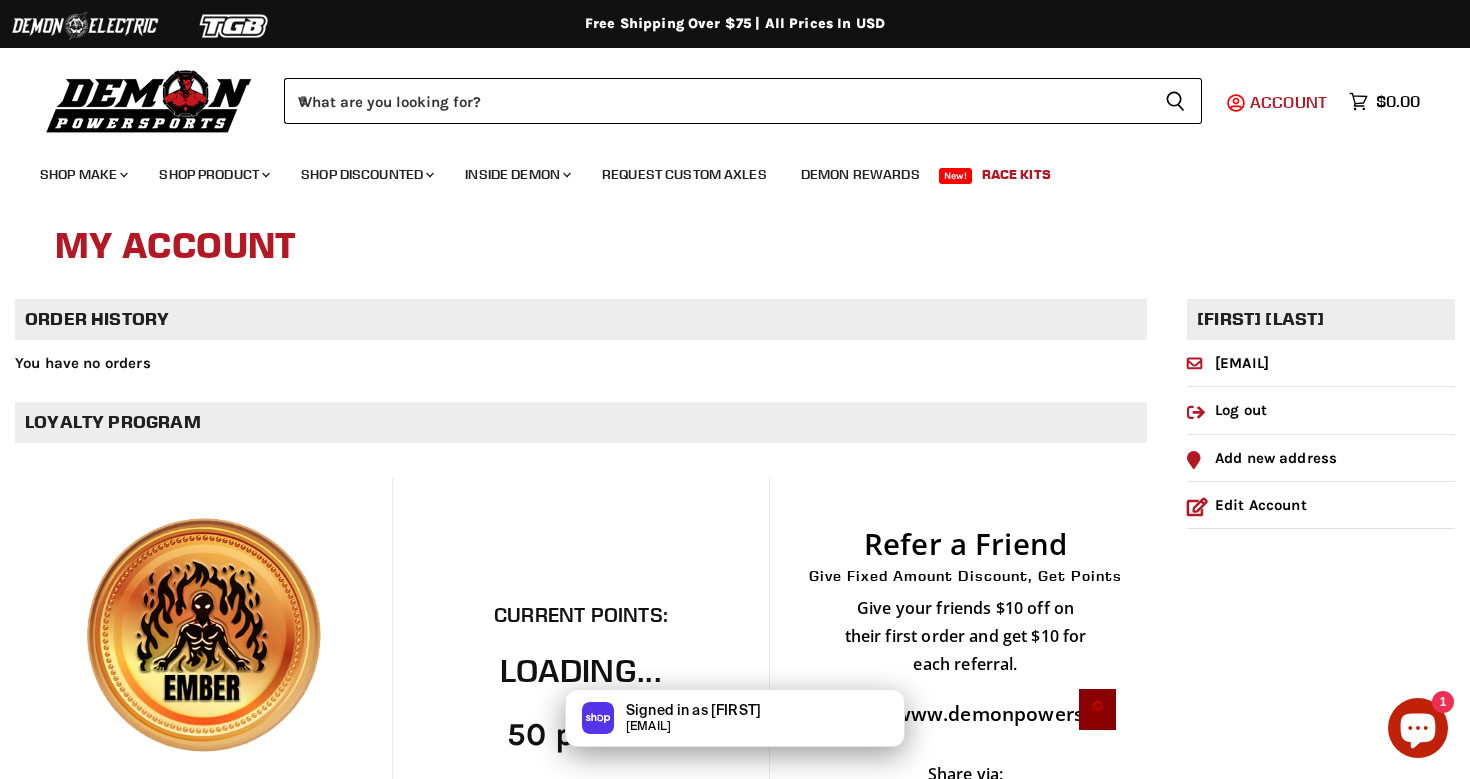 click on "Account" at bounding box center [1288, 102] 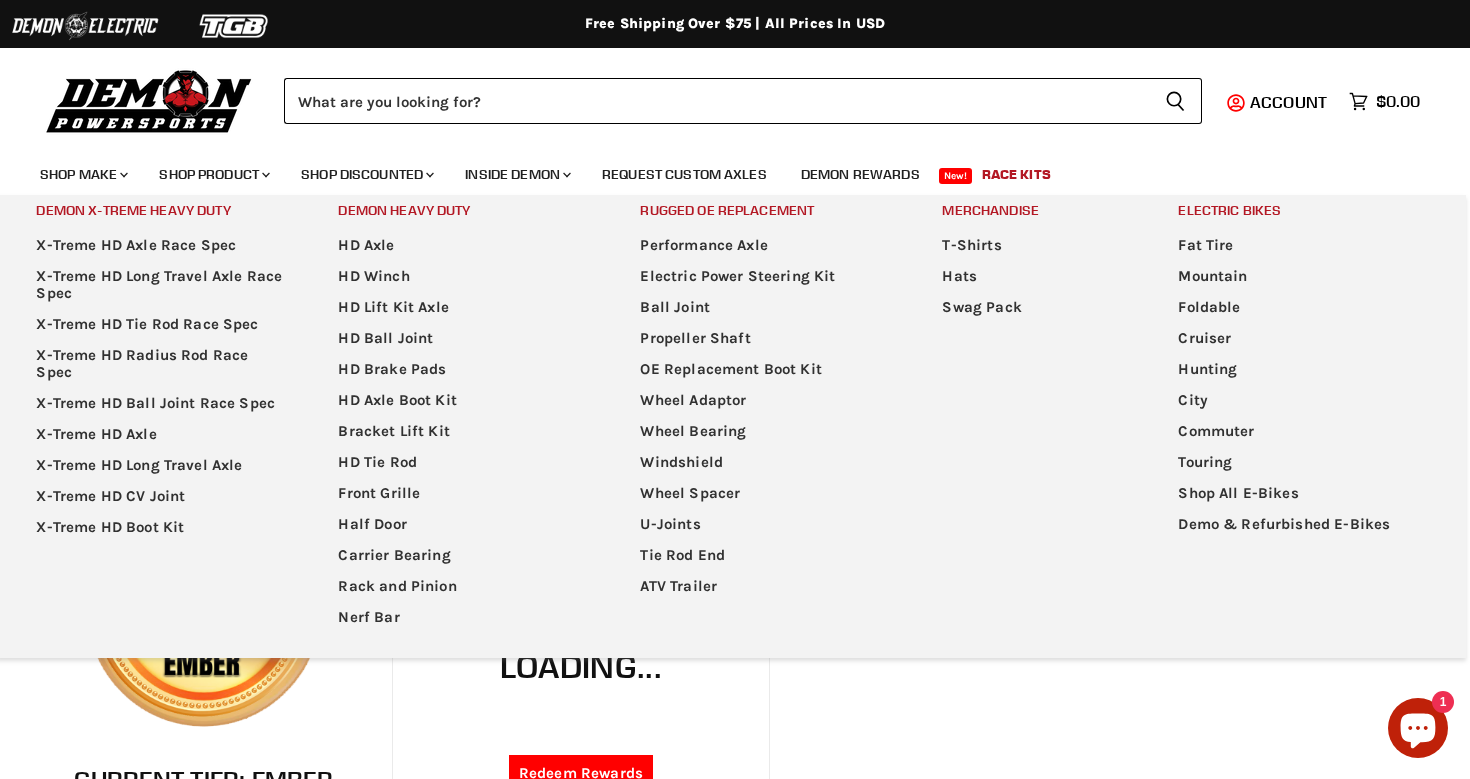 scroll, scrollTop: 0, scrollLeft: 0, axis: both 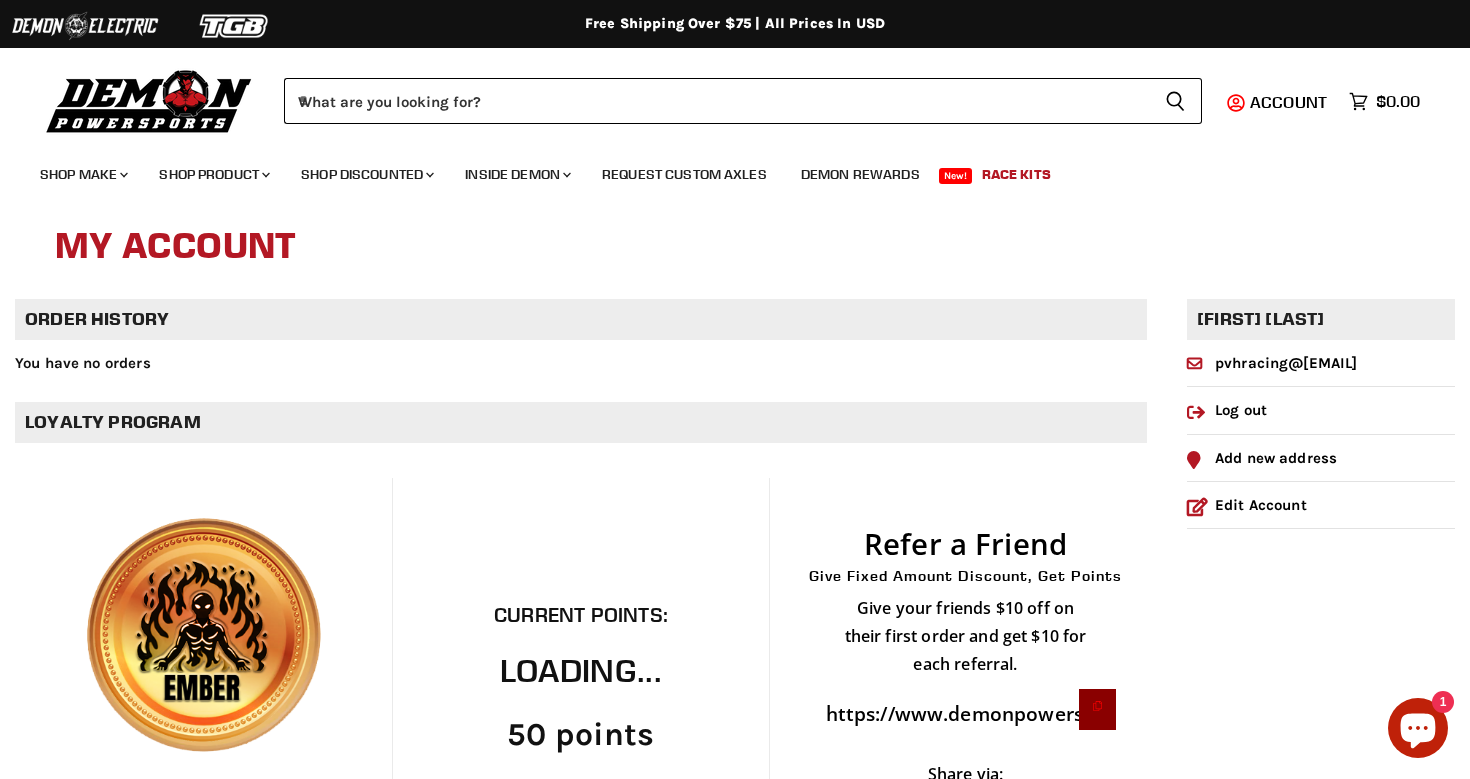 click on "Race Kits" at bounding box center [1016, 174] 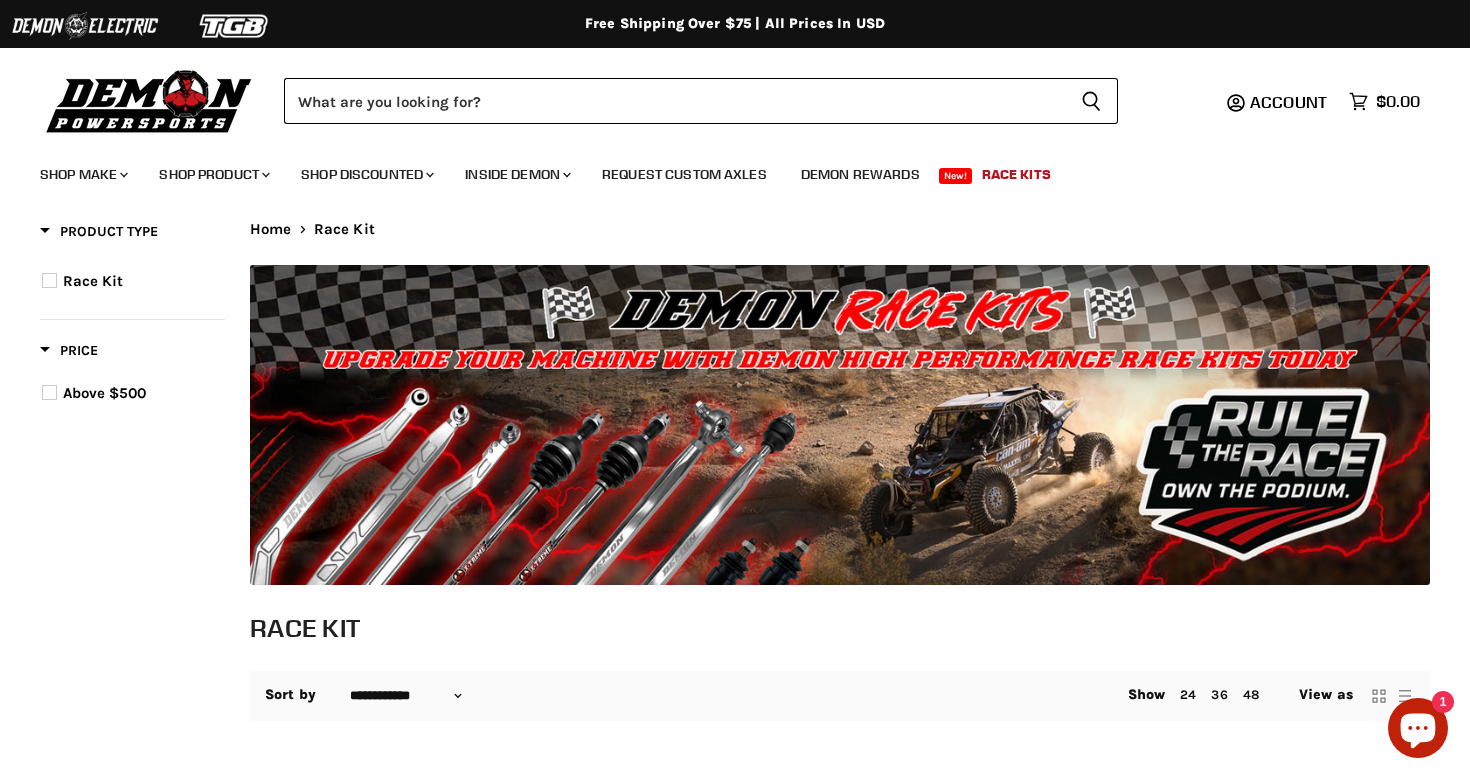 select on "**********" 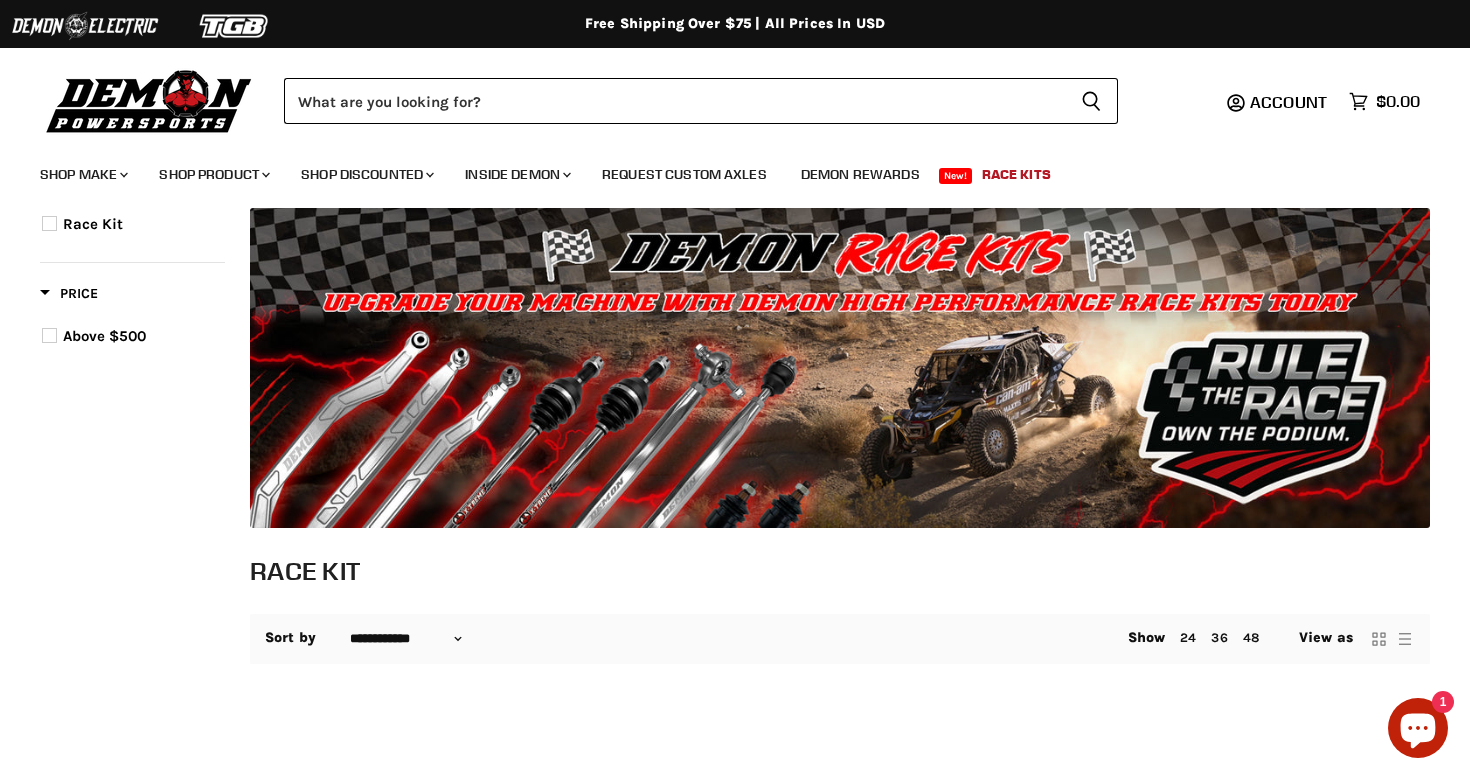 scroll, scrollTop: 58, scrollLeft: 0, axis: vertical 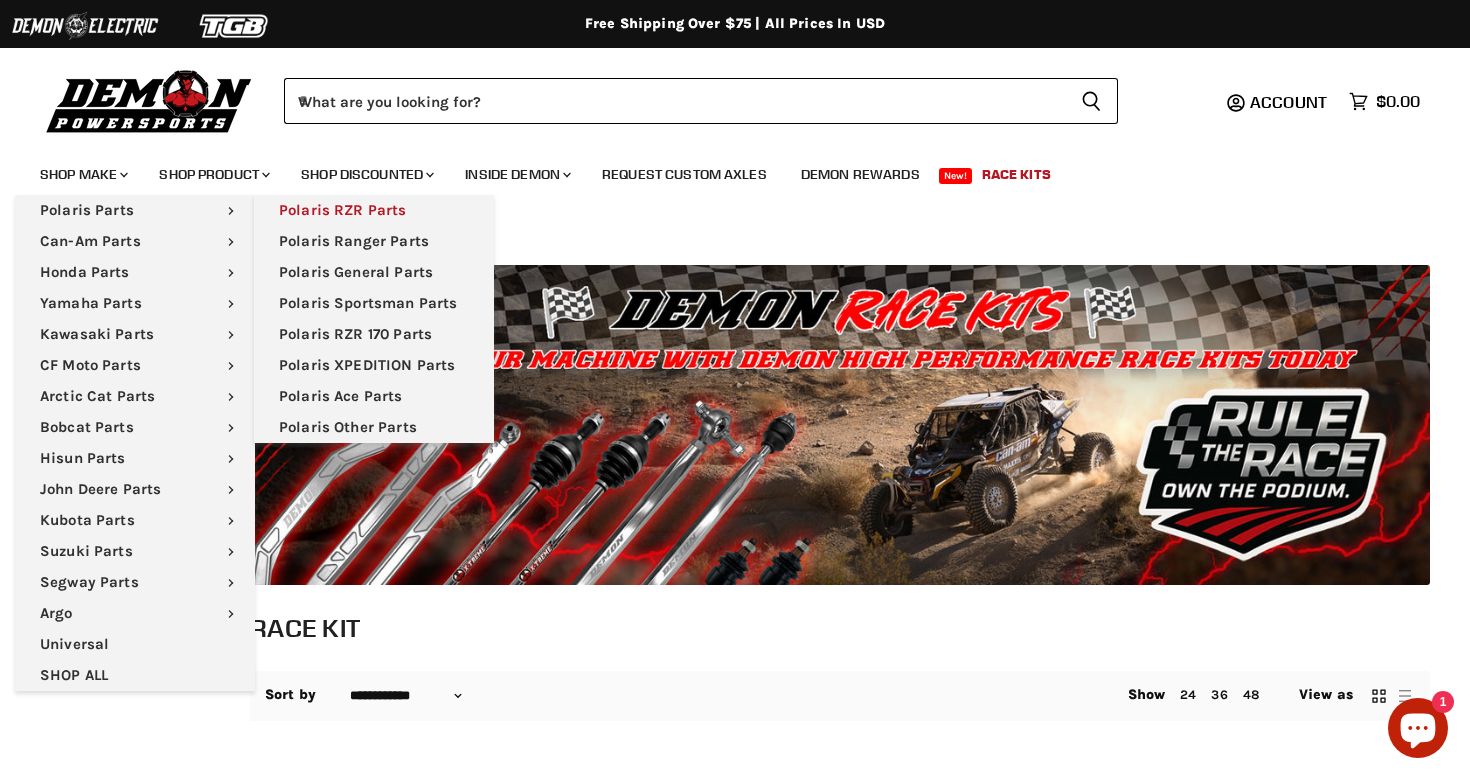 click on "Polaris RZR Parts" at bounding box center (374, 210) 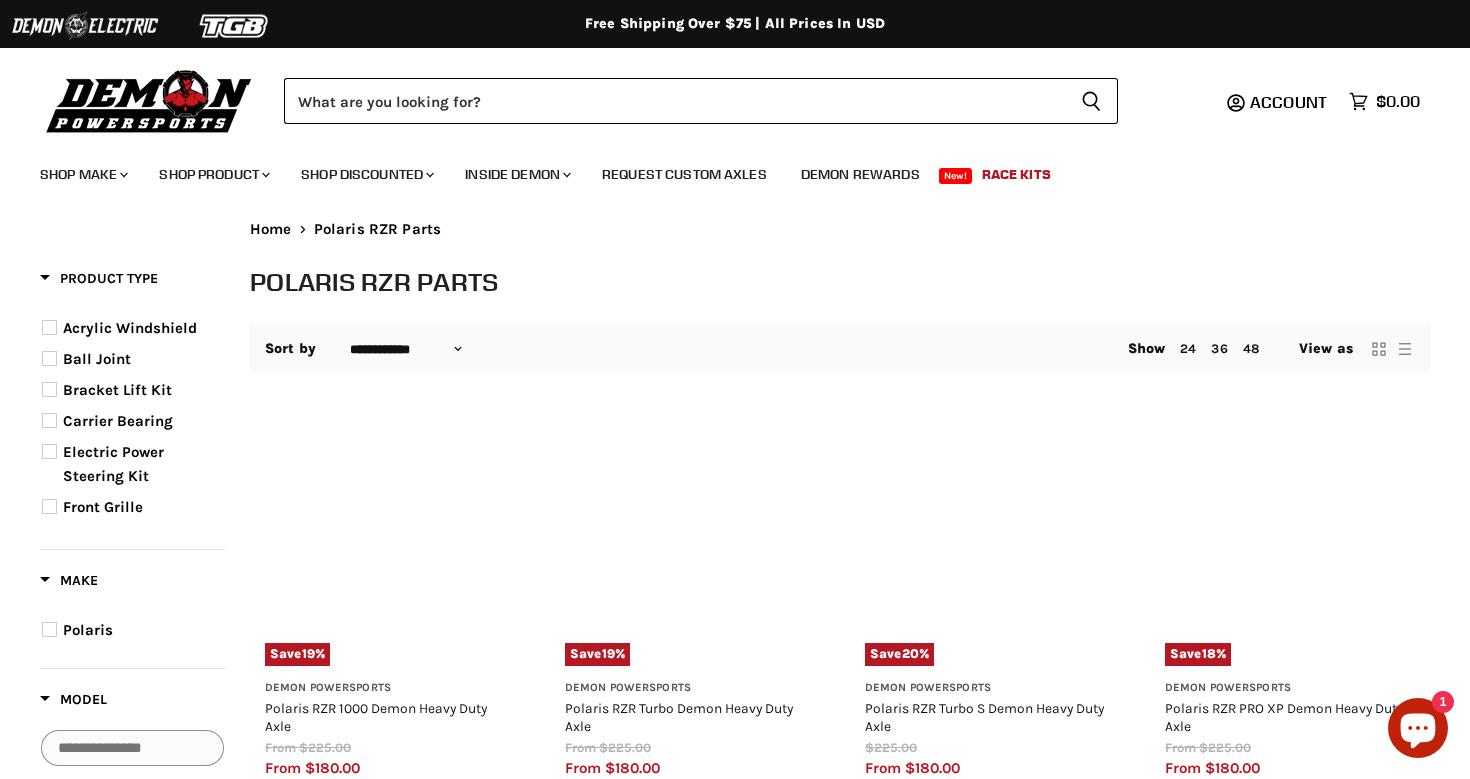 select on "**********" 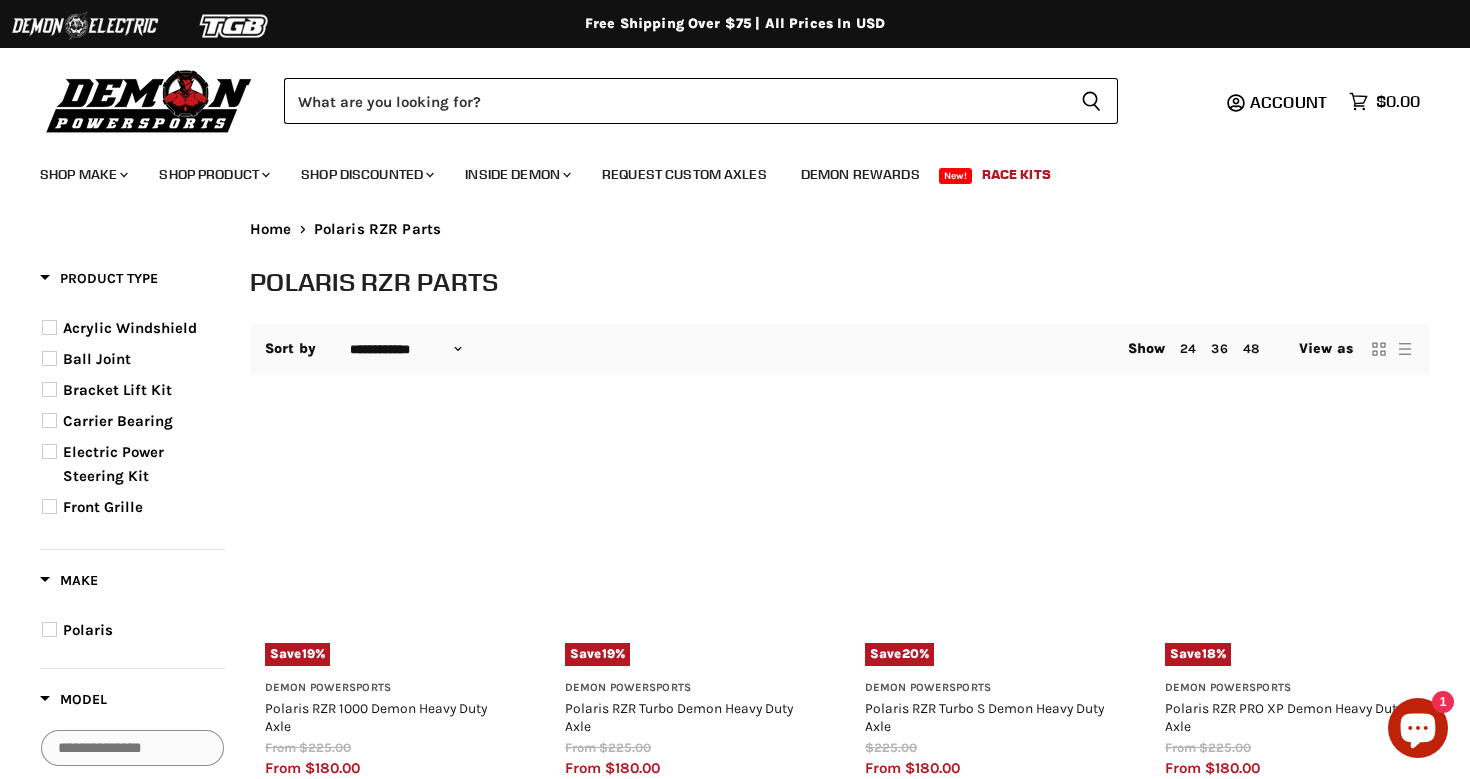 scroll, scrollTop: 0, scrollLeft: 0, axis: both 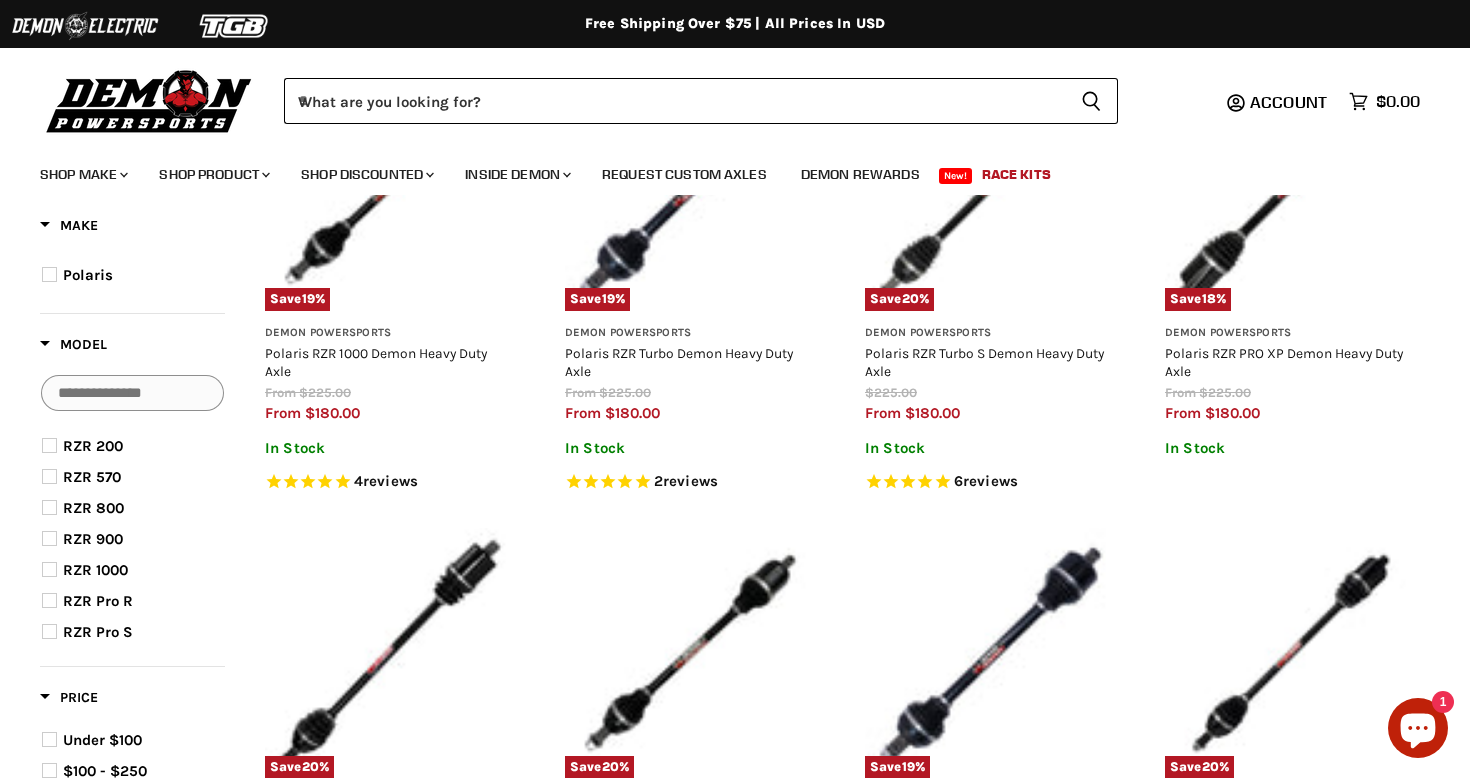 click at bounding box center (49, 600) 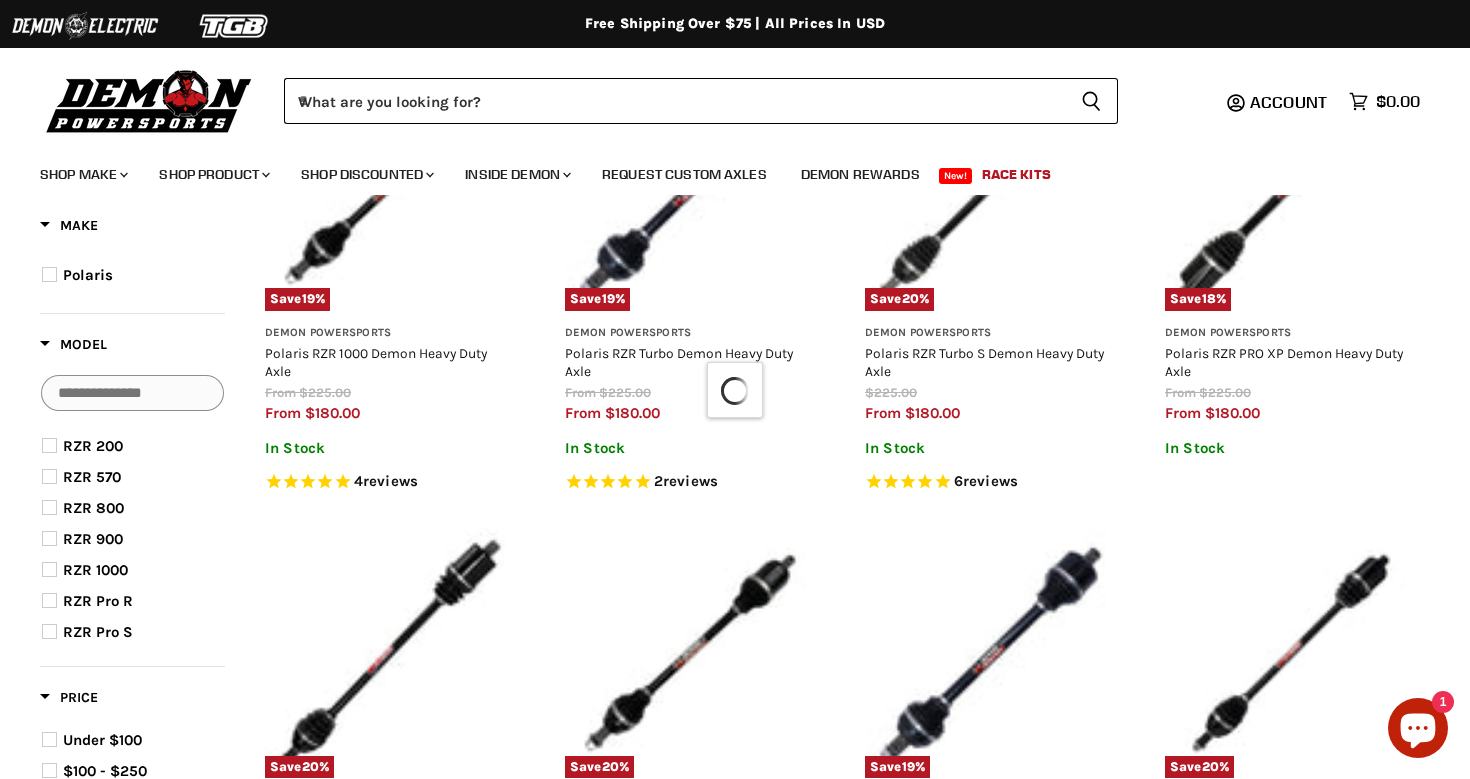 select on "**********" 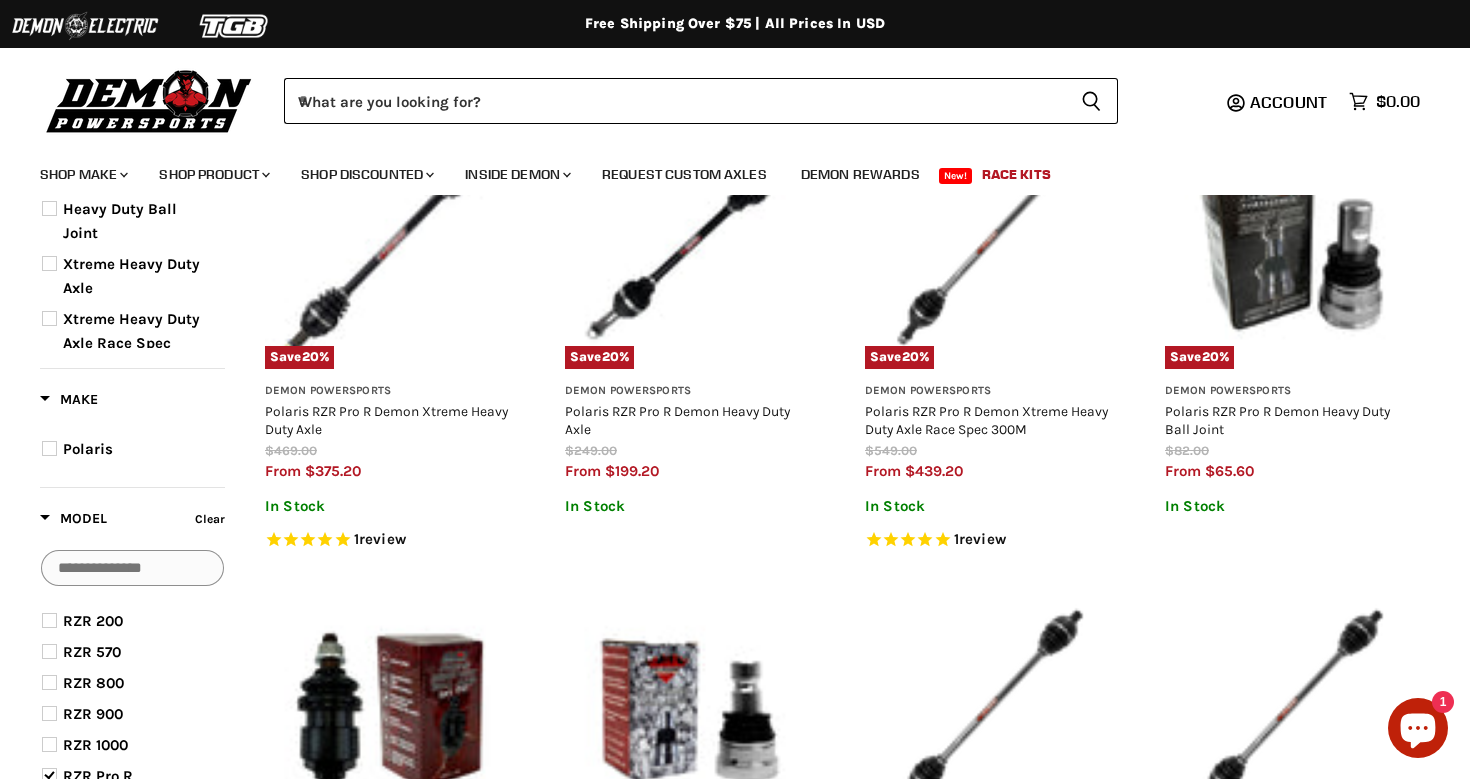 scroll, scrollTop: 293, scrollLeft: 0, axis: vertical 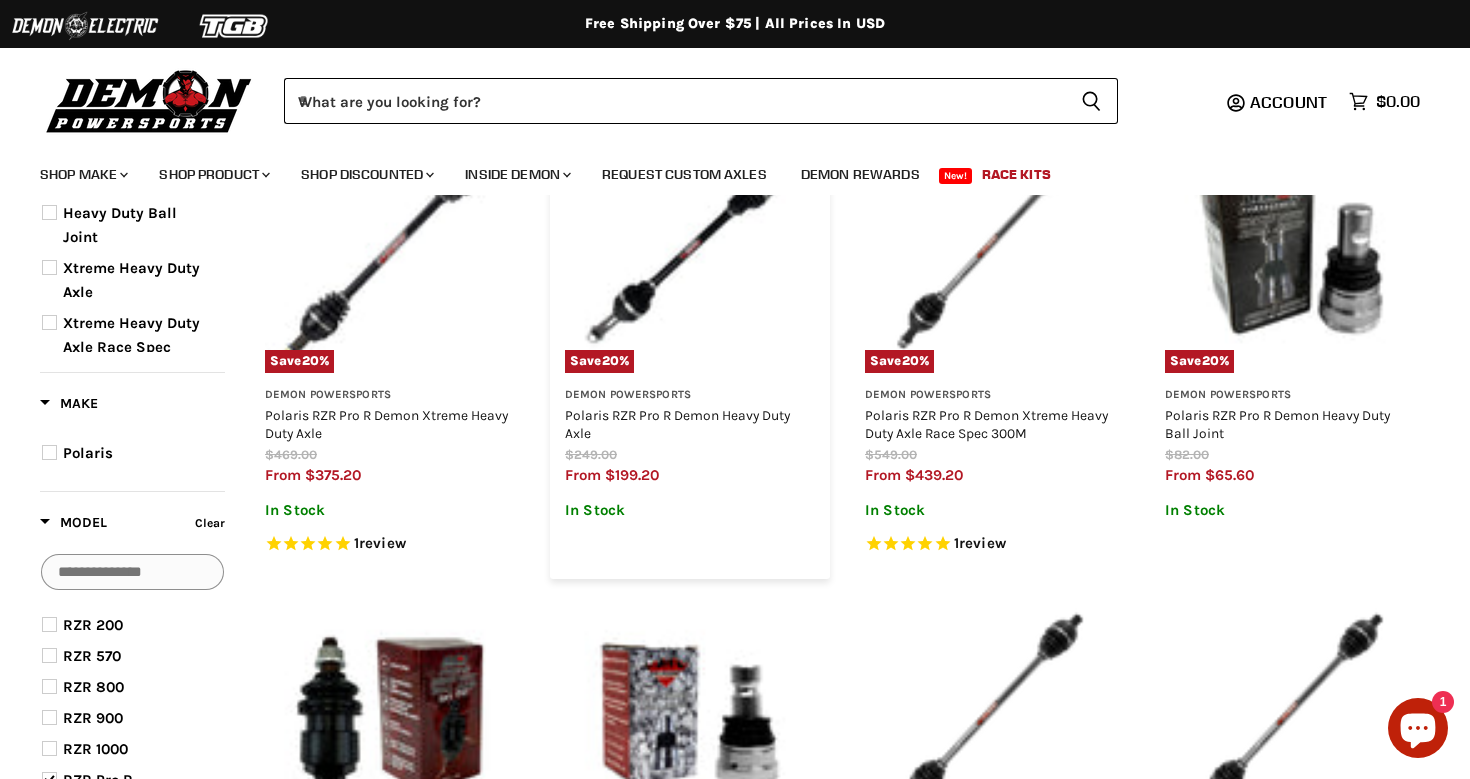 click at bounding box center [690, 248] 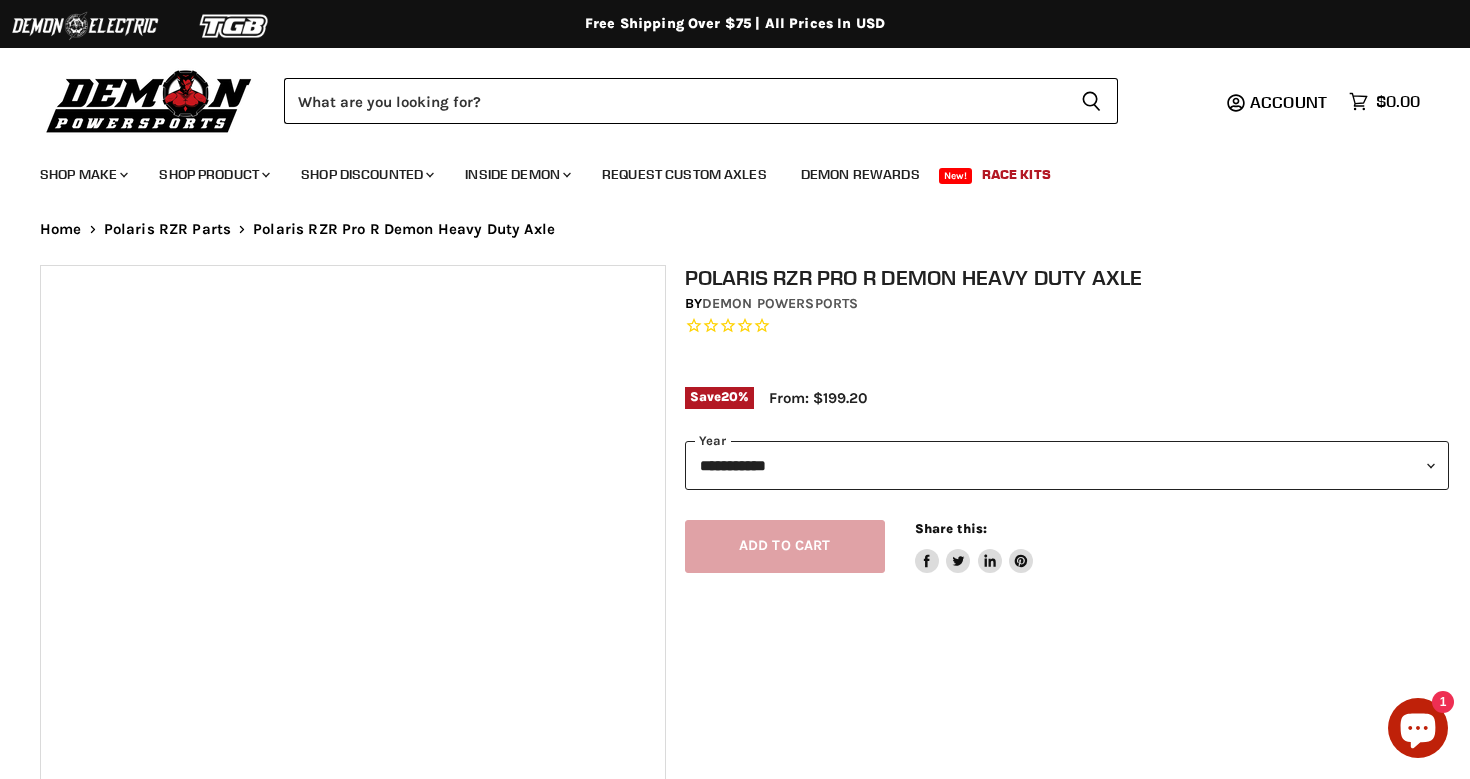 scroll, scrollTop: 0, scrollLeft: 0, axis: both 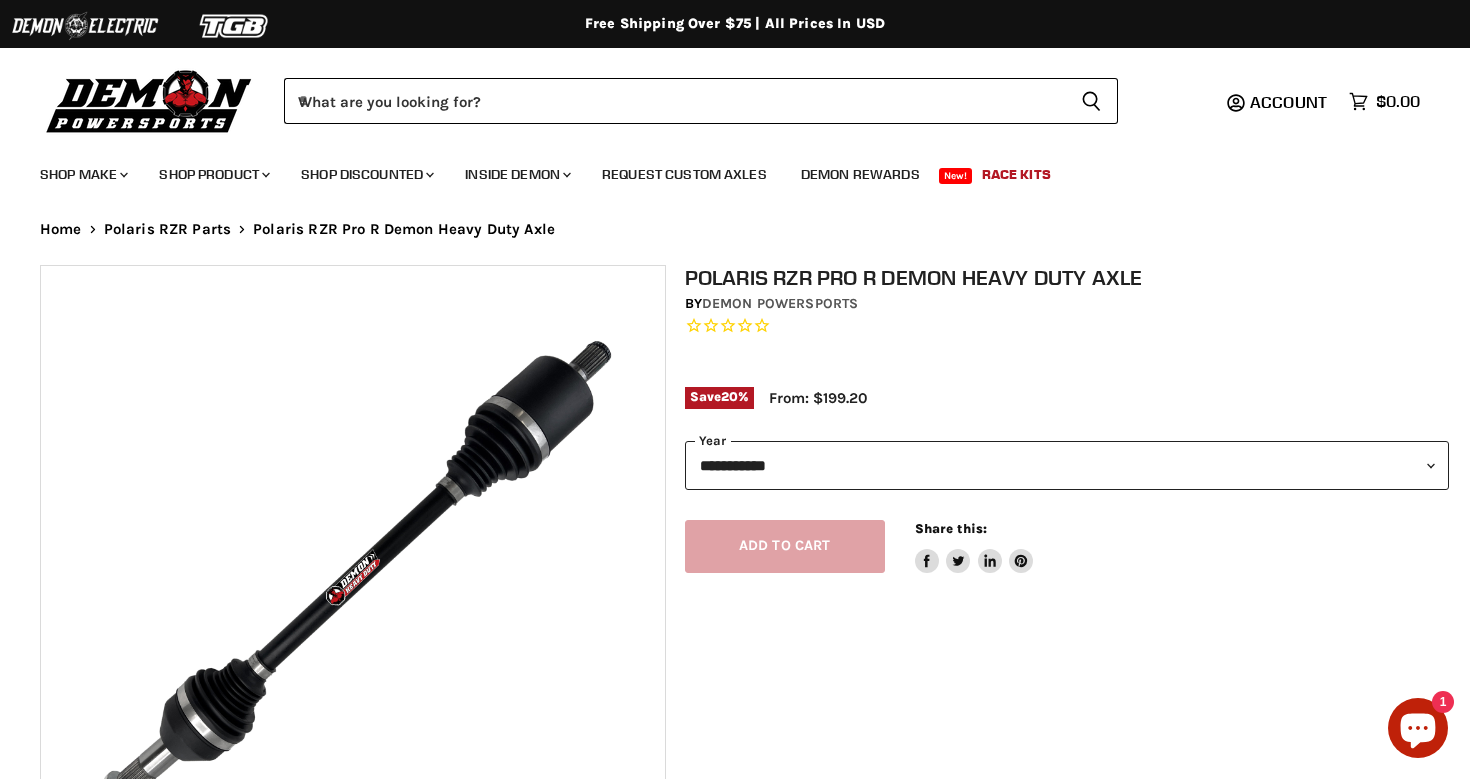 select on "****" 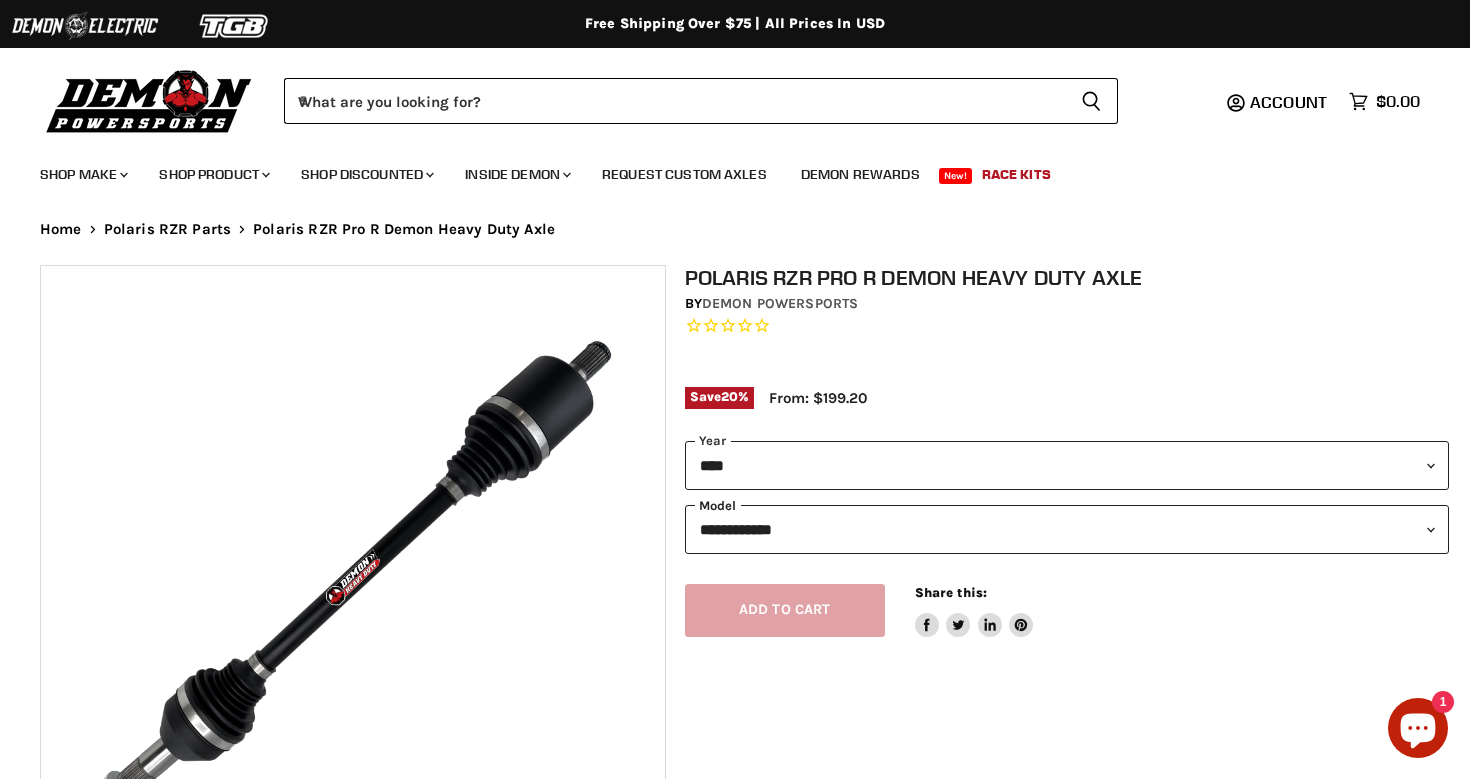 select on "**********" 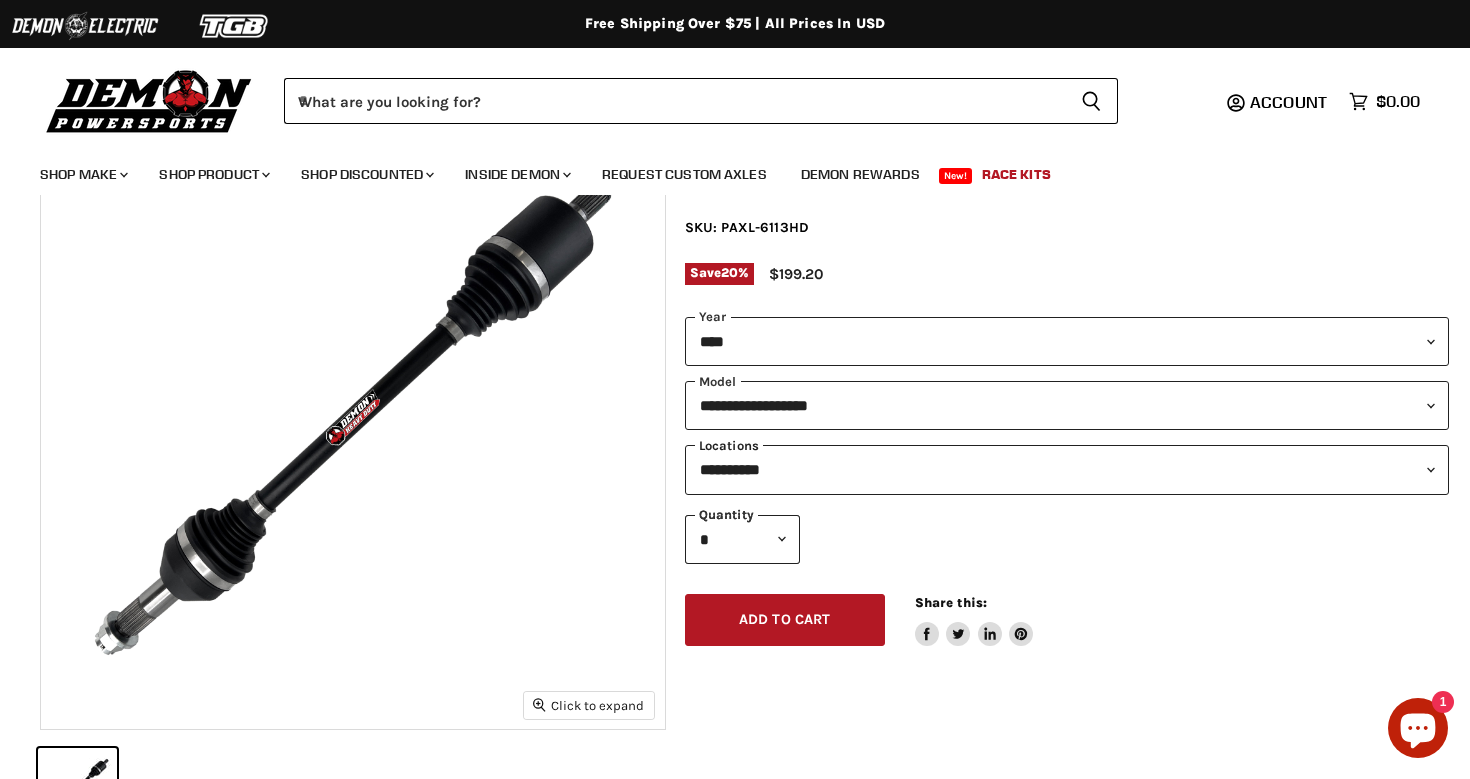 scroll, scrollTop: 162, scrollLeft: 0, axis: vertical 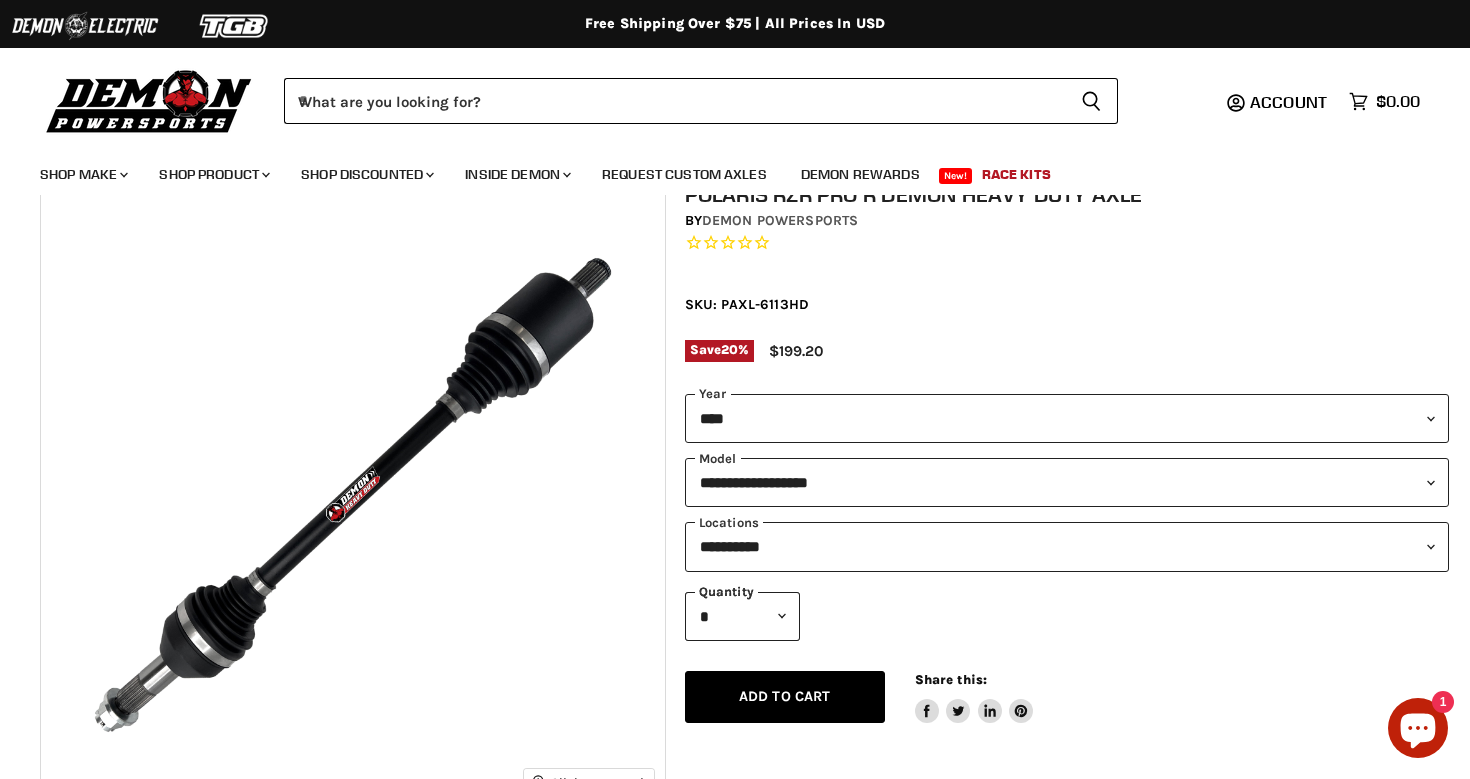 click on "Add to cart" at bounding box center [785, 696] 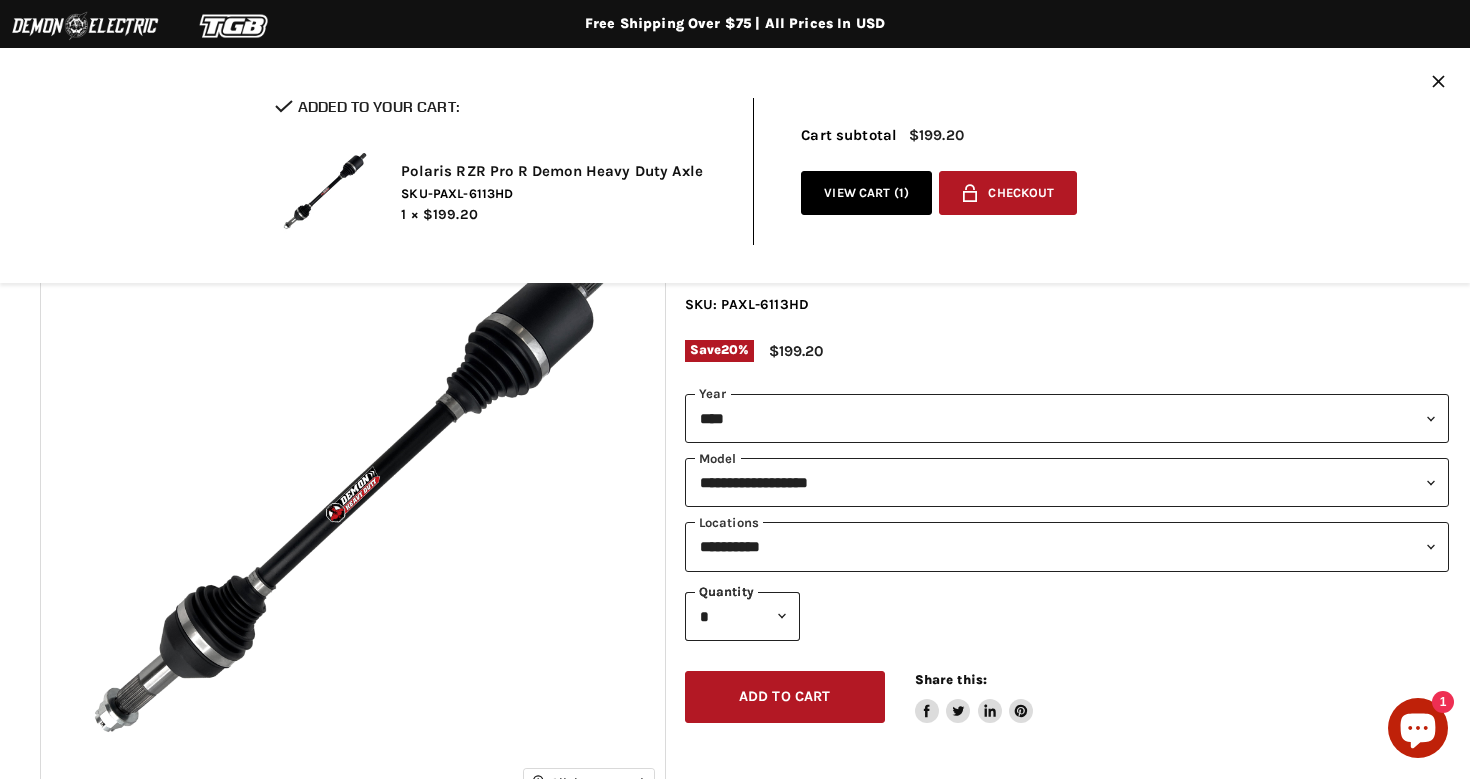 select on "*********" 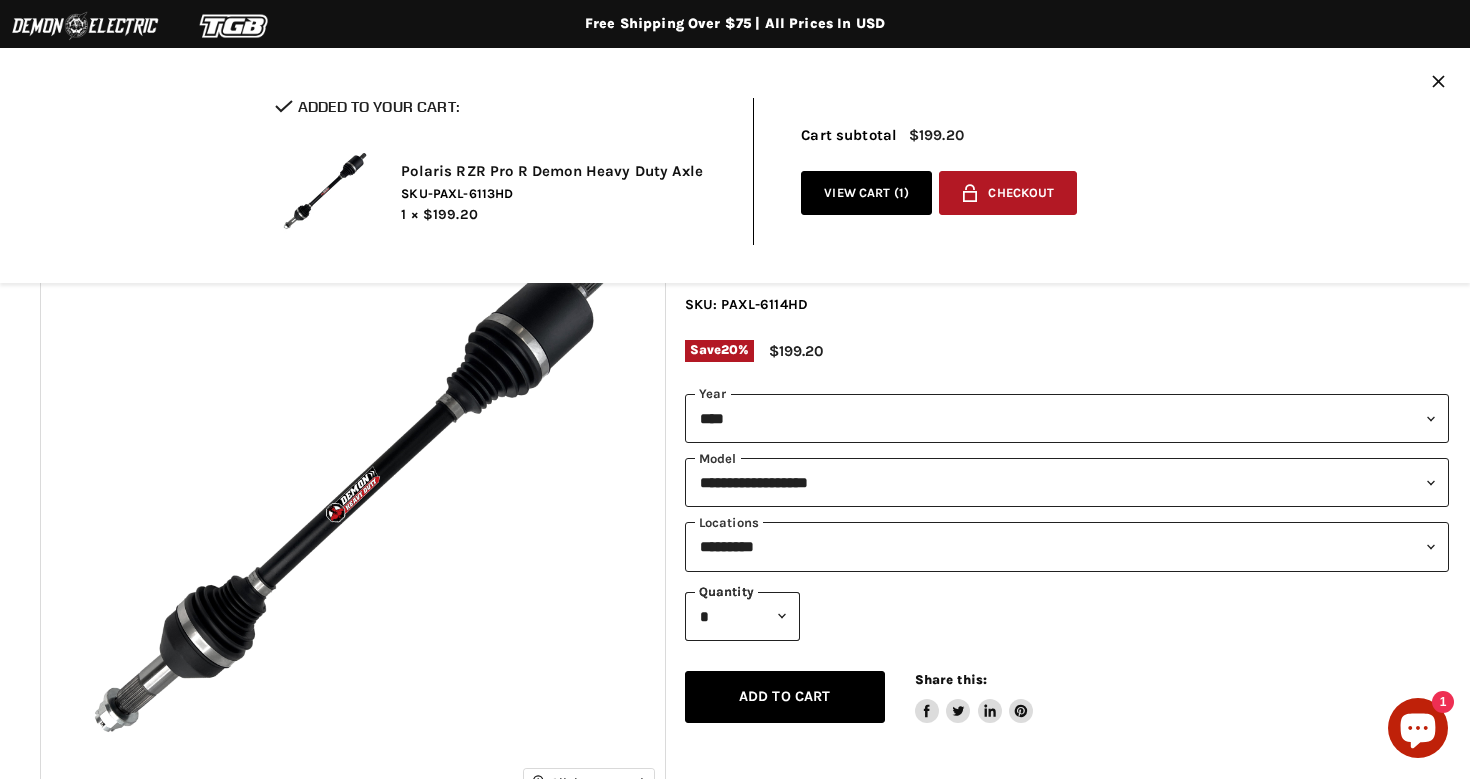 click on "Add to cart" at bounding box center [785, 696] 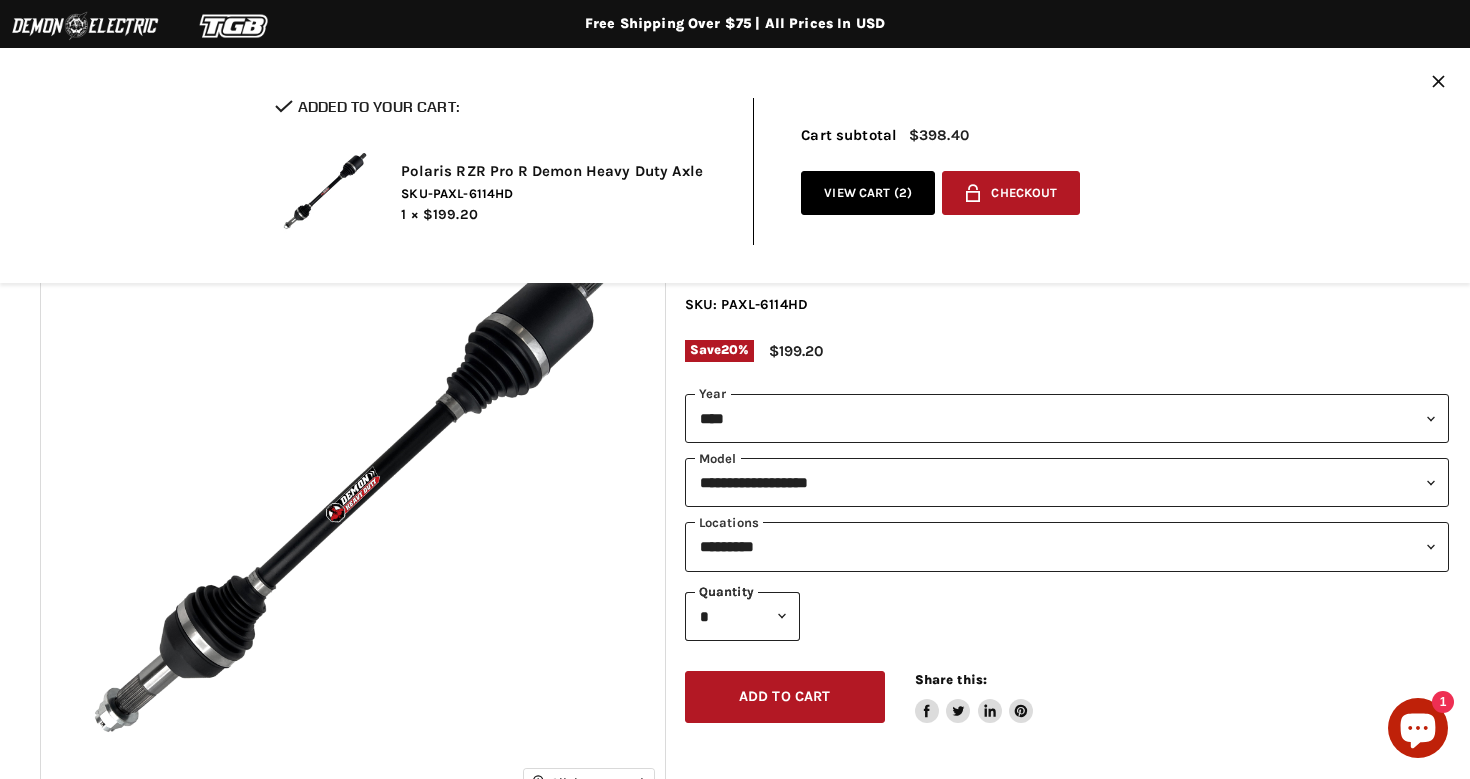 click on "View cart ( 2 )" at bounding box center (868, 193) 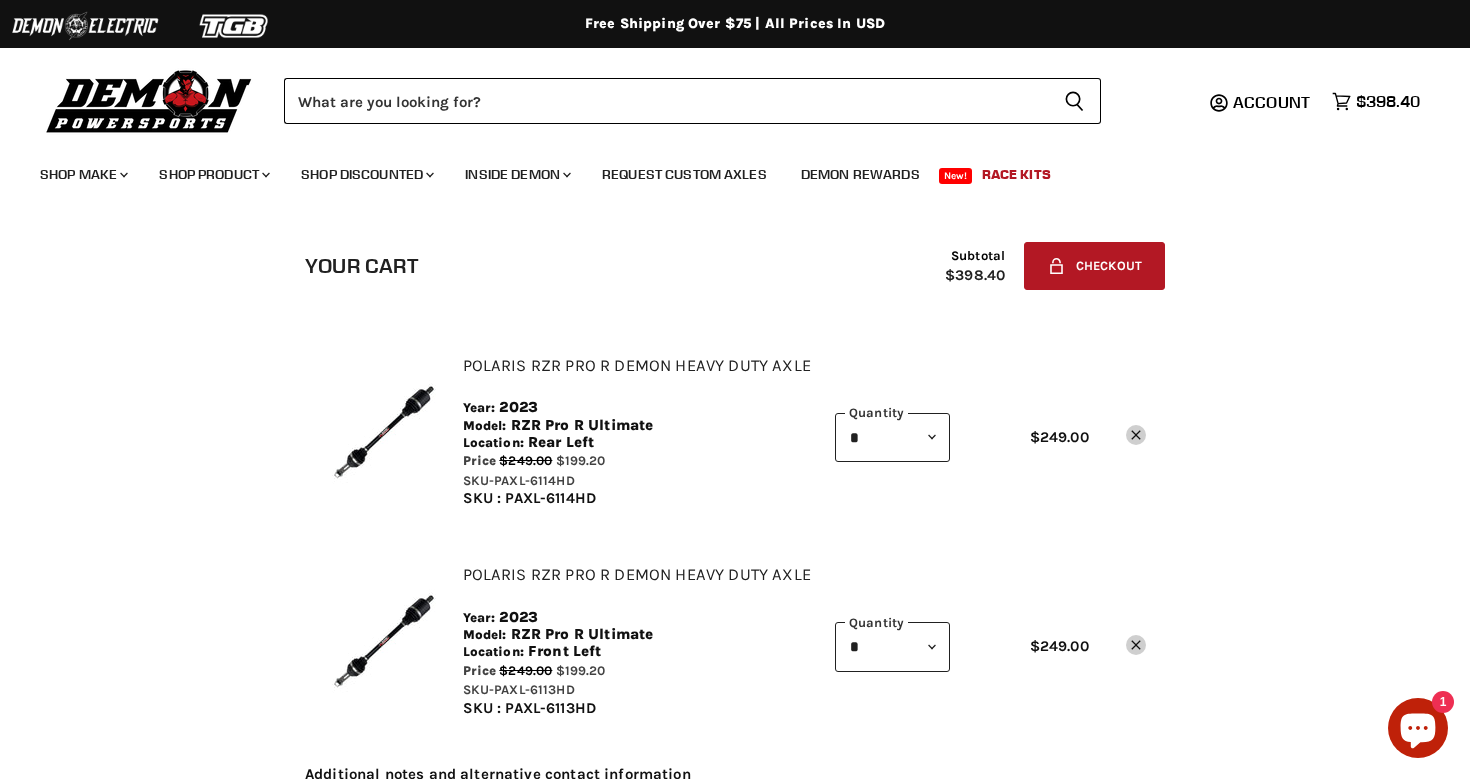 scroll, scrollTop: 41, scrollLeft: 0, axis: vertical 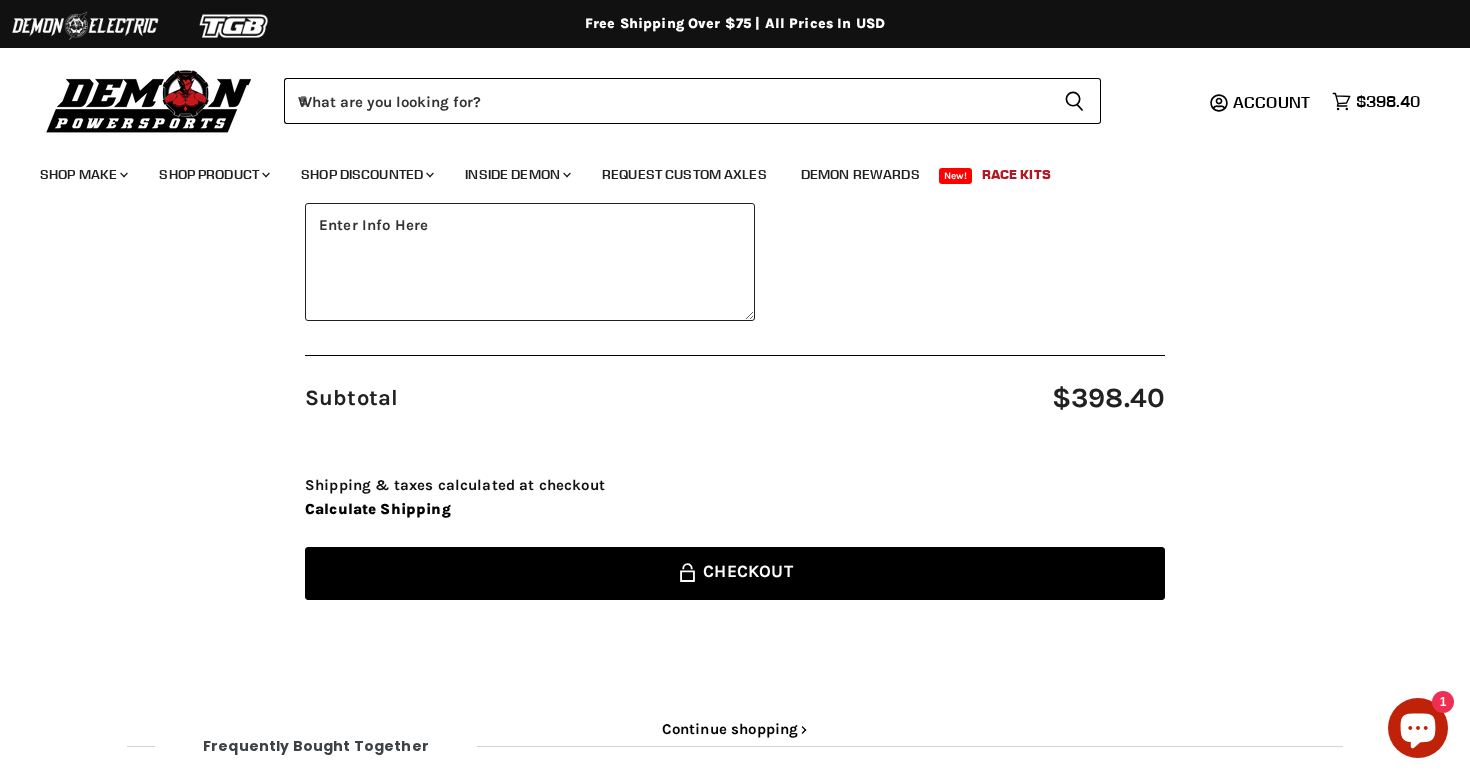 click on "Lock icon
Checkout" at bounding box center [735, 573] 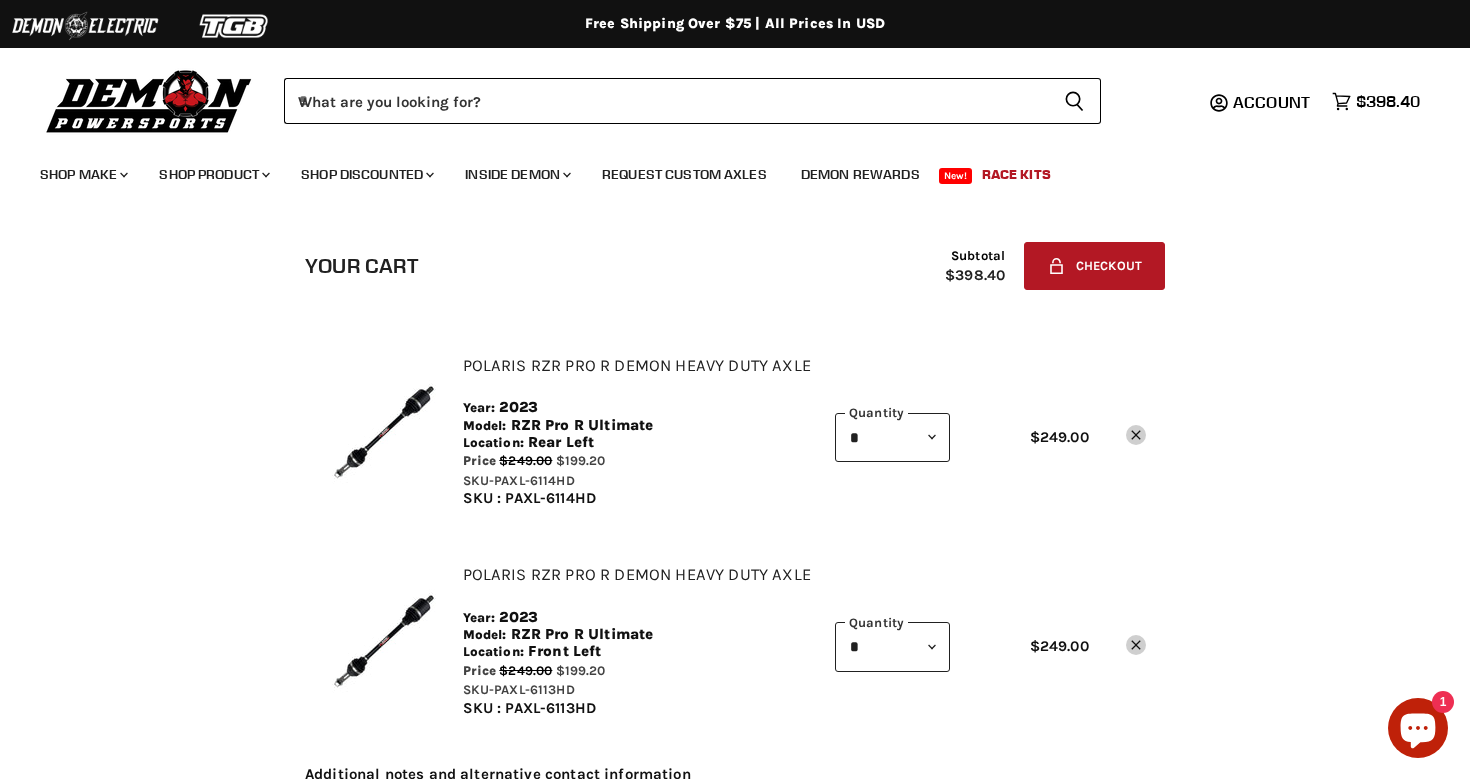 click on "Remove icon" 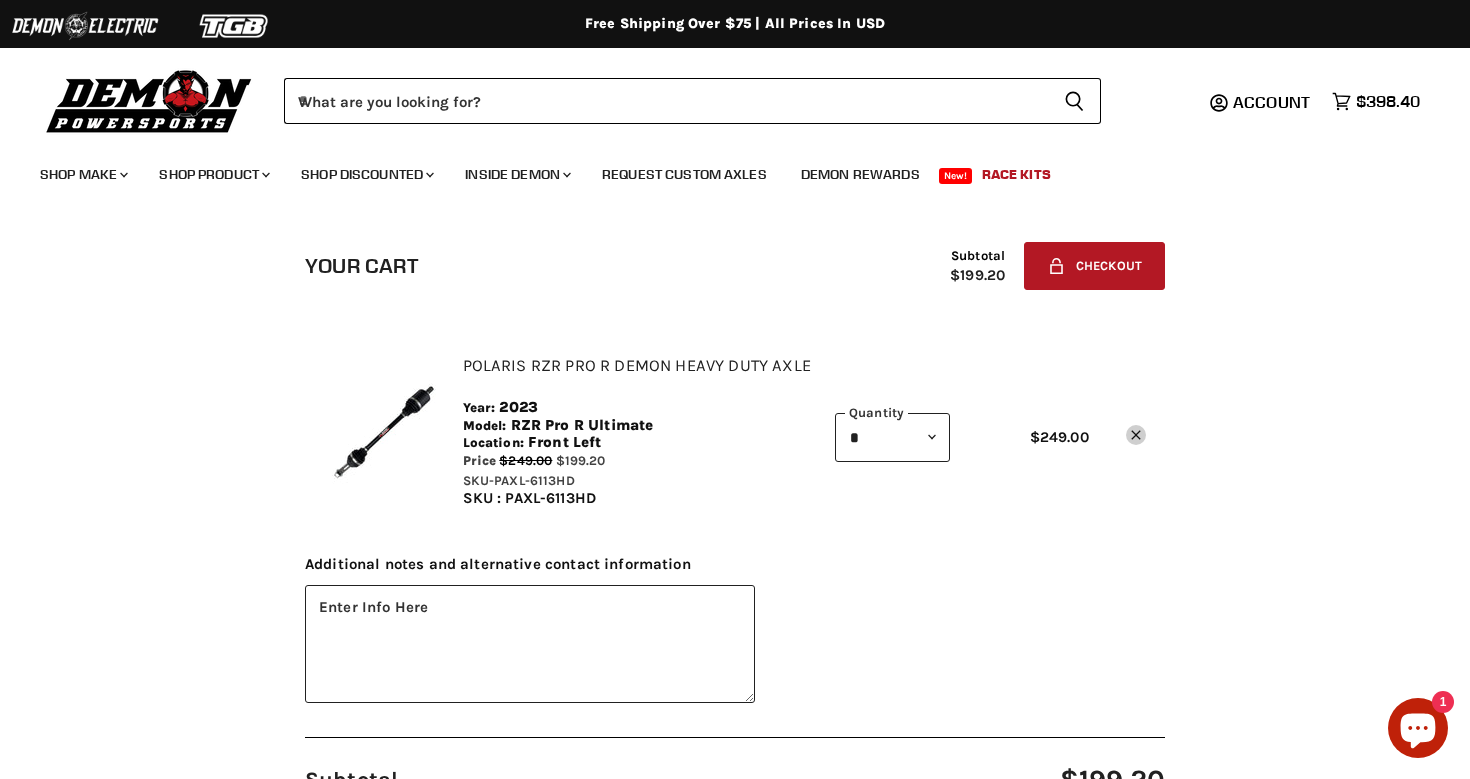 click on "Remove icon" 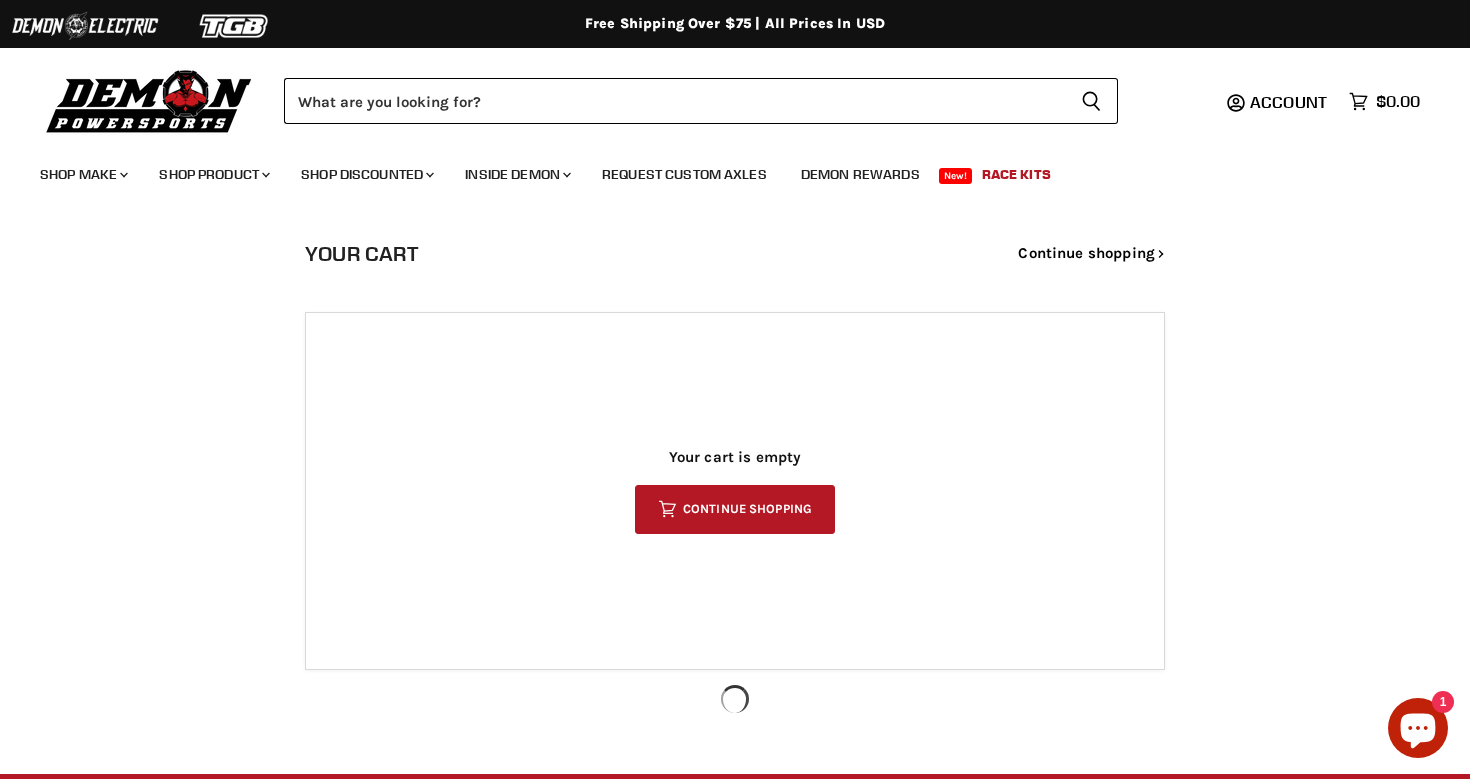 scroll, scrollTop: 0, scrollLeft: 0, axis: both 